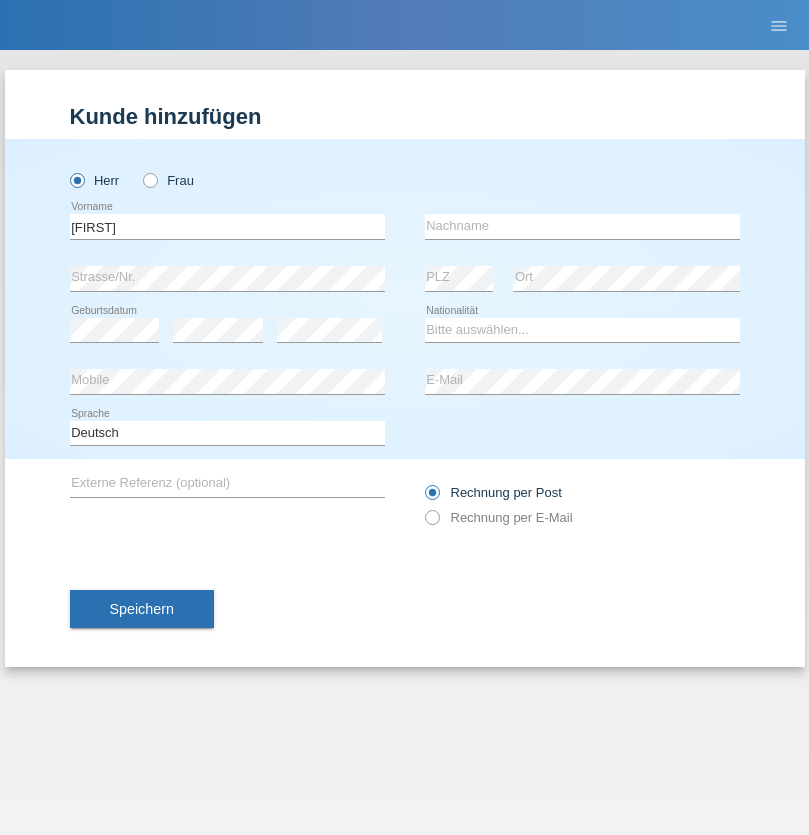 scroll, scrollTop: 0, scrollLeft: 0, axis: both 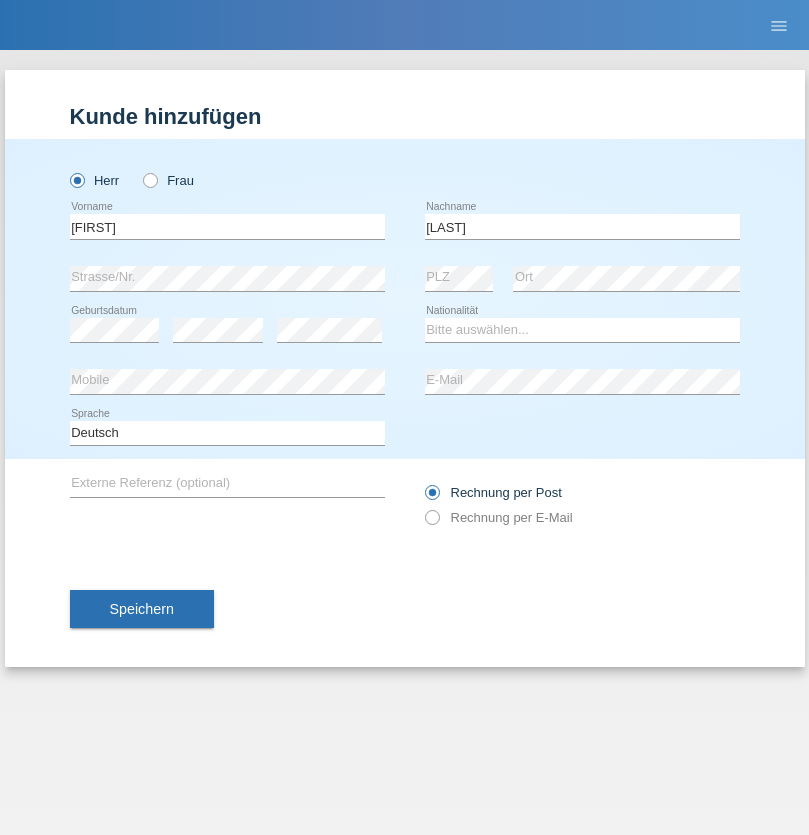 type on "Berger" 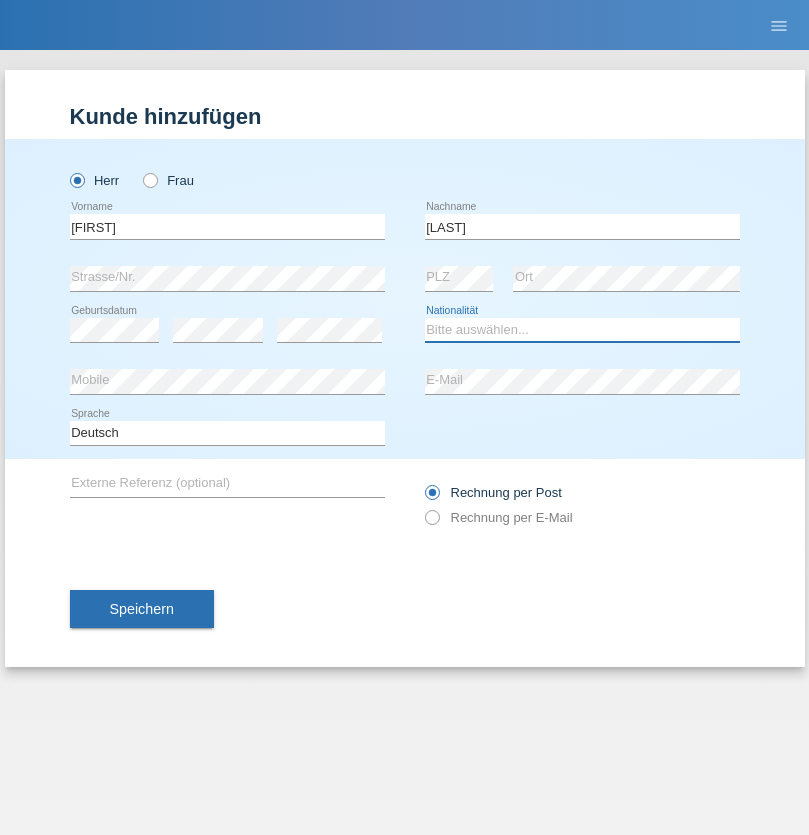 select on "CH" 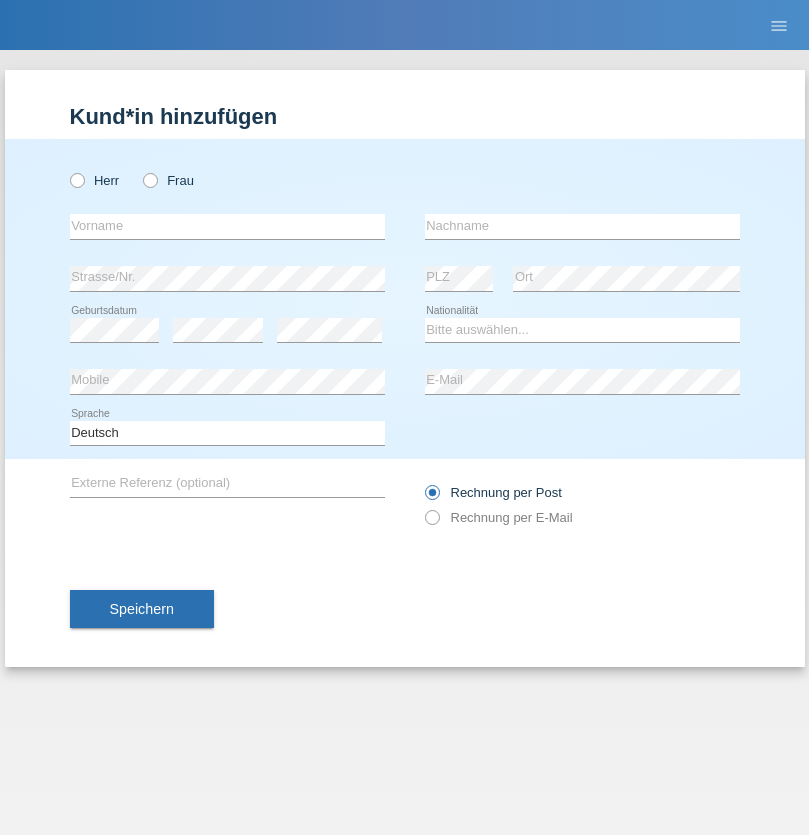 scroll, scrollTop: 0, scrollLeft: 0, axis: both 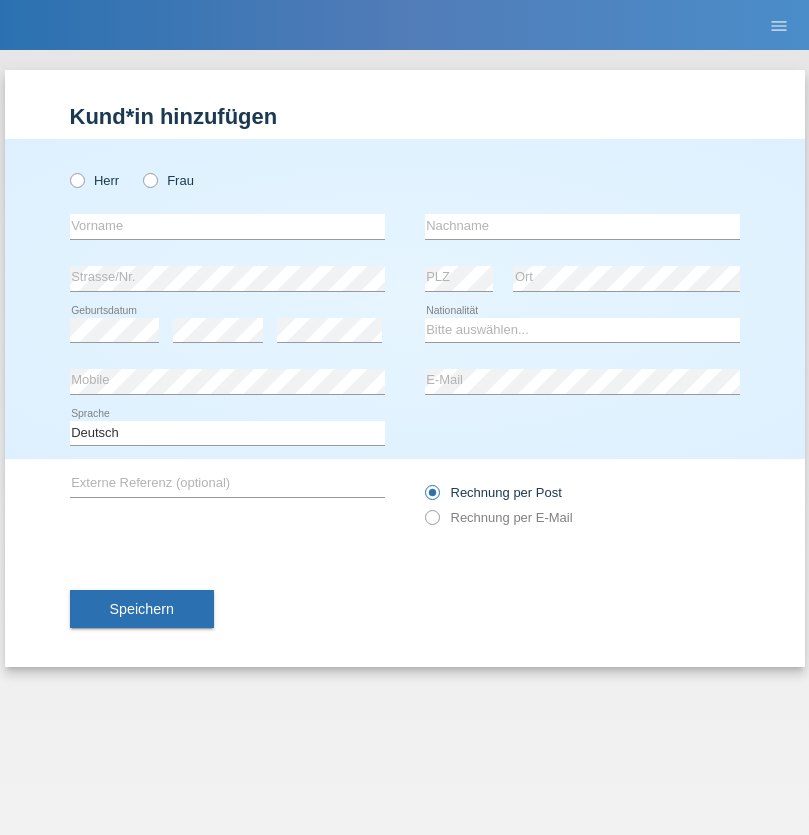 radio on "true" 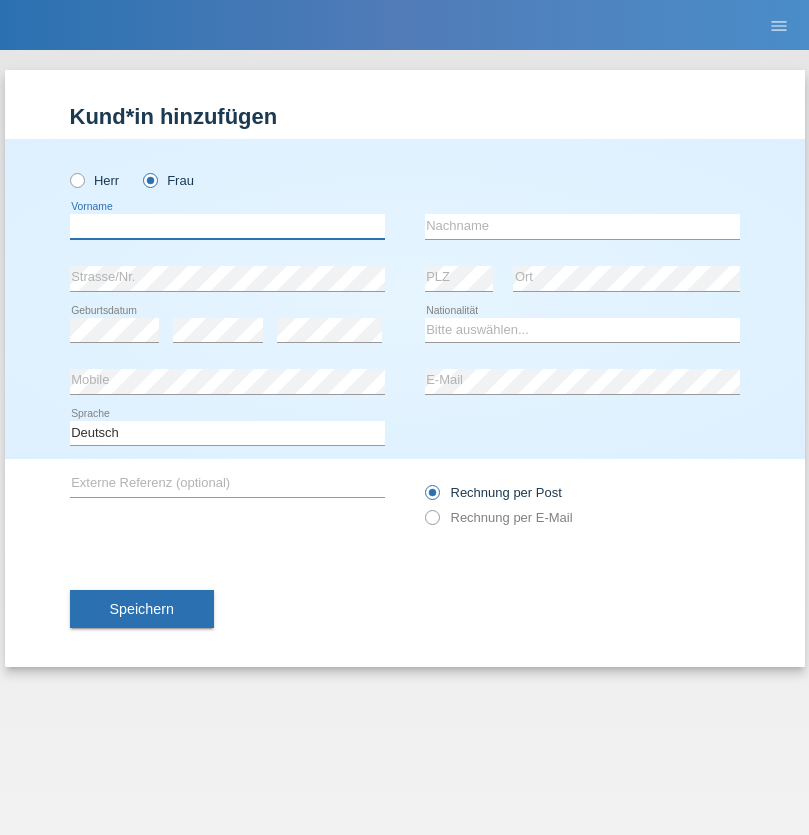 click at bounding box center (227, 226) 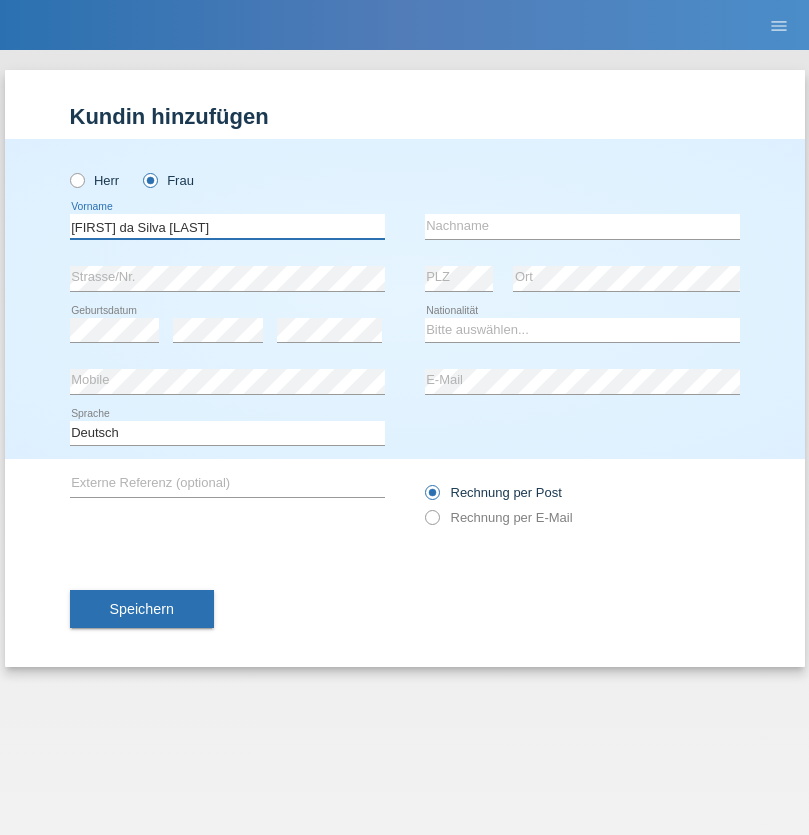 type on "Teixeira da Silva Moço" 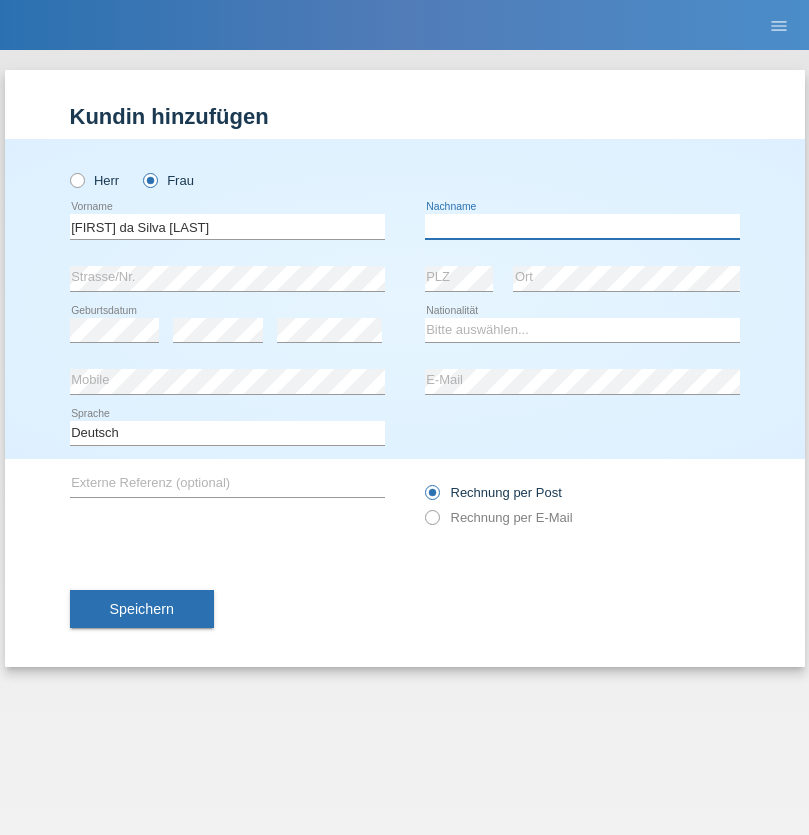 click at bounding box center (582, 226) 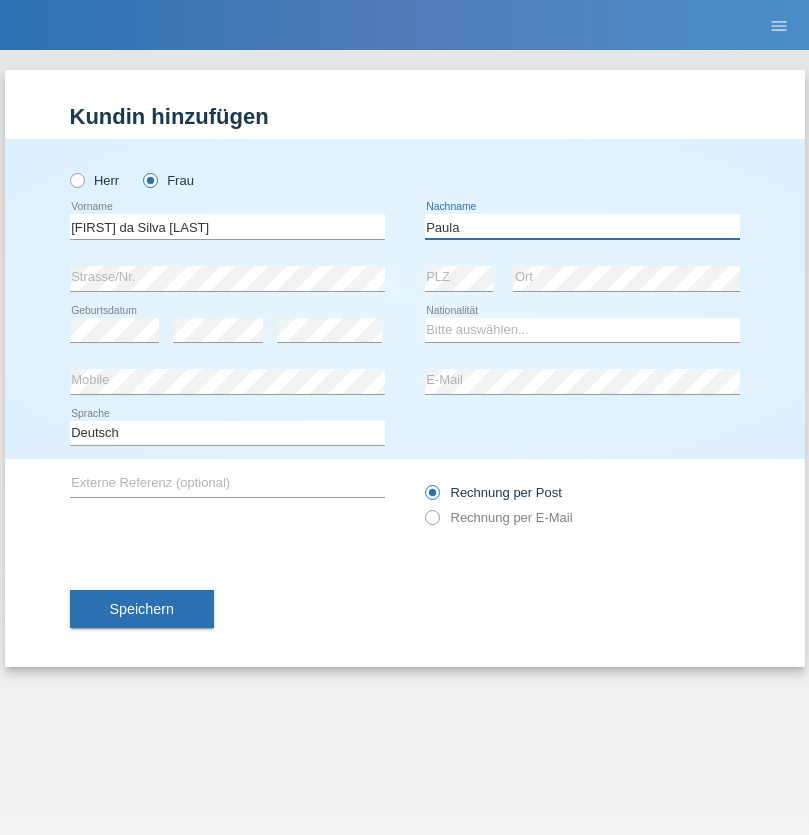 type on "Paula" 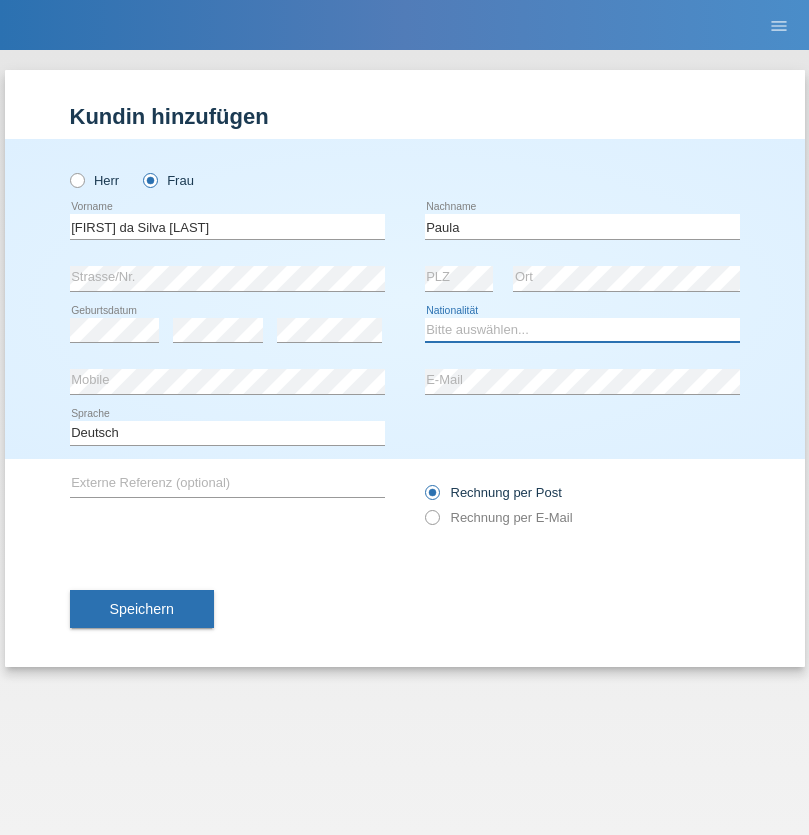 select on "PT" 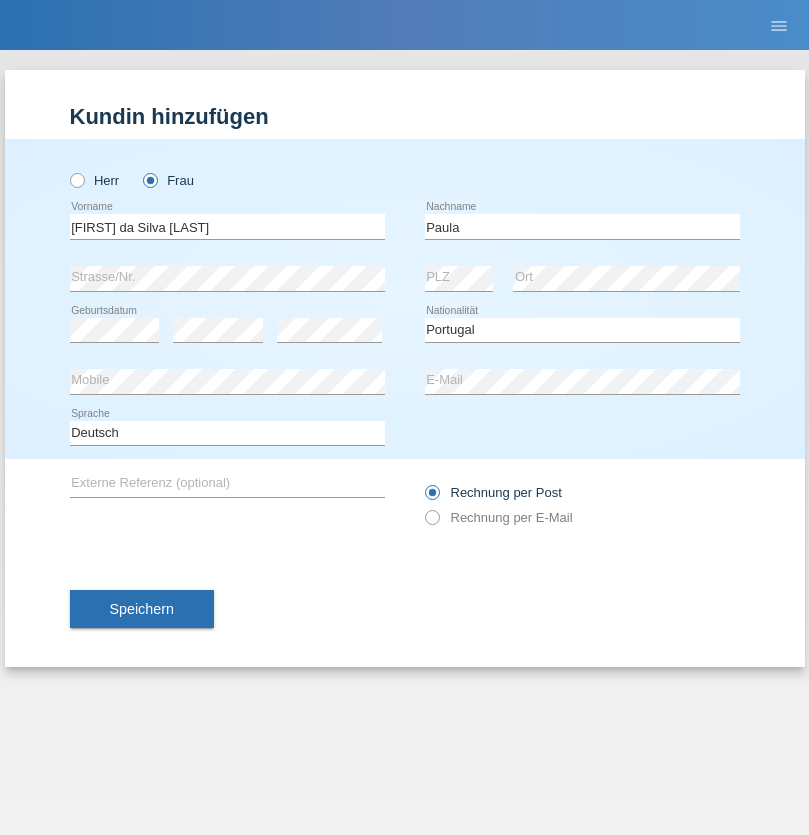 select on "C" 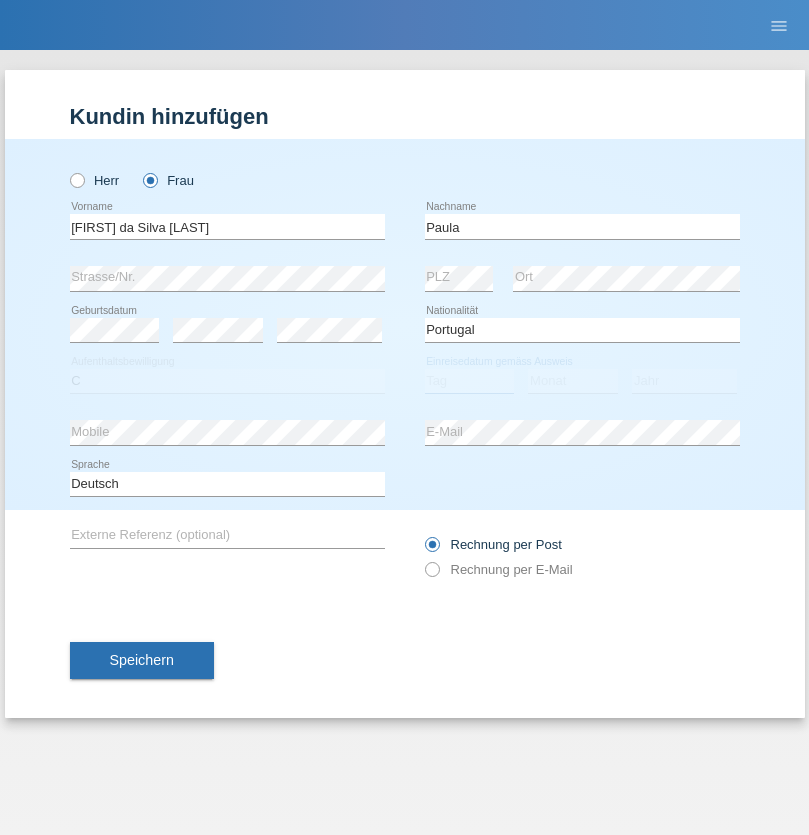 select on "28" 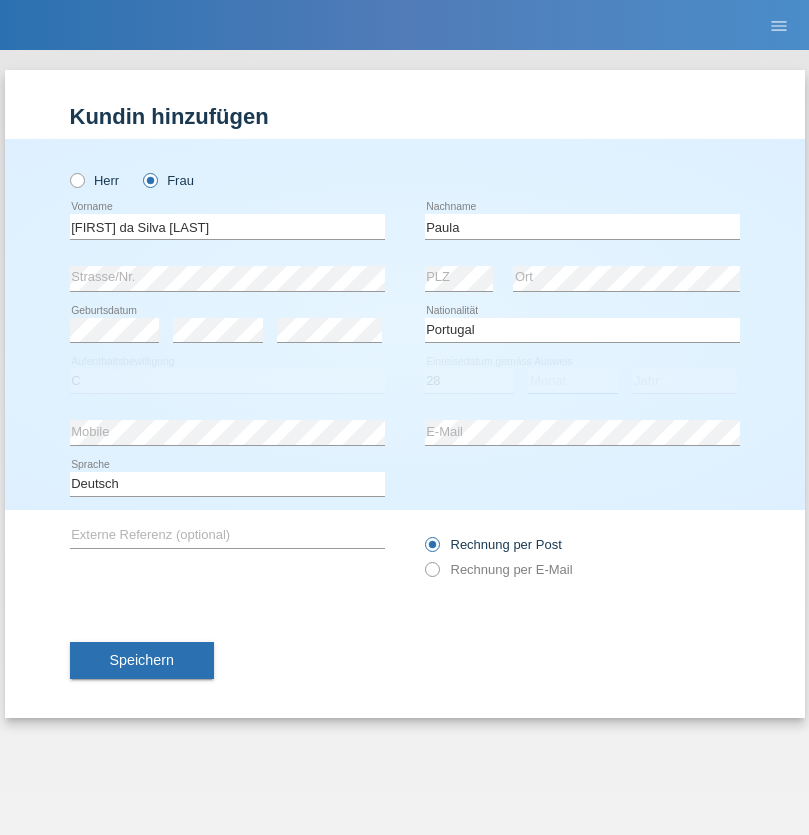 select on "03" 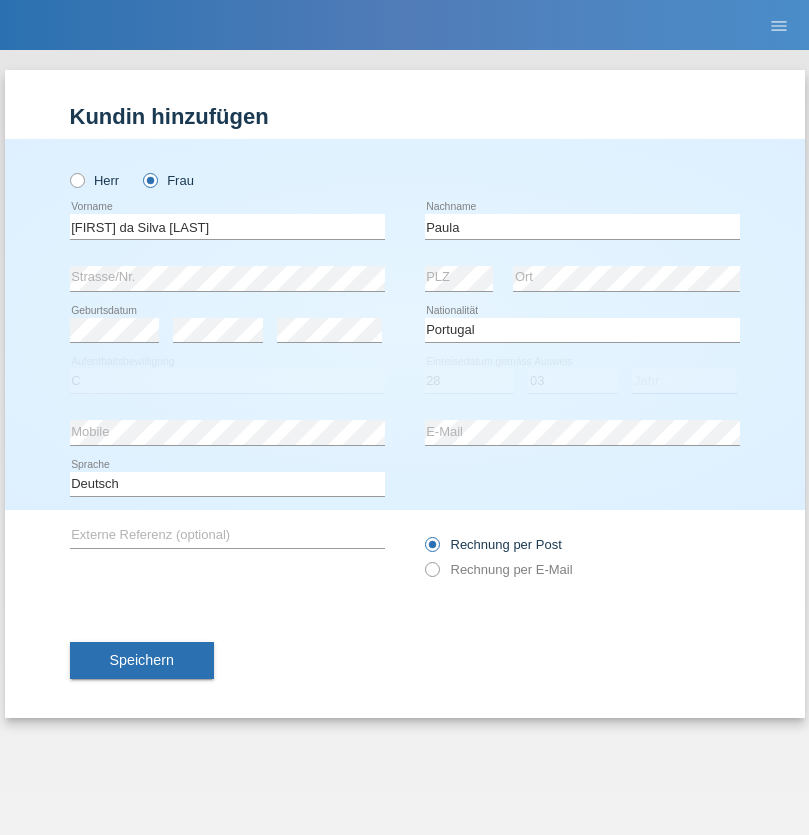 select on "2005" 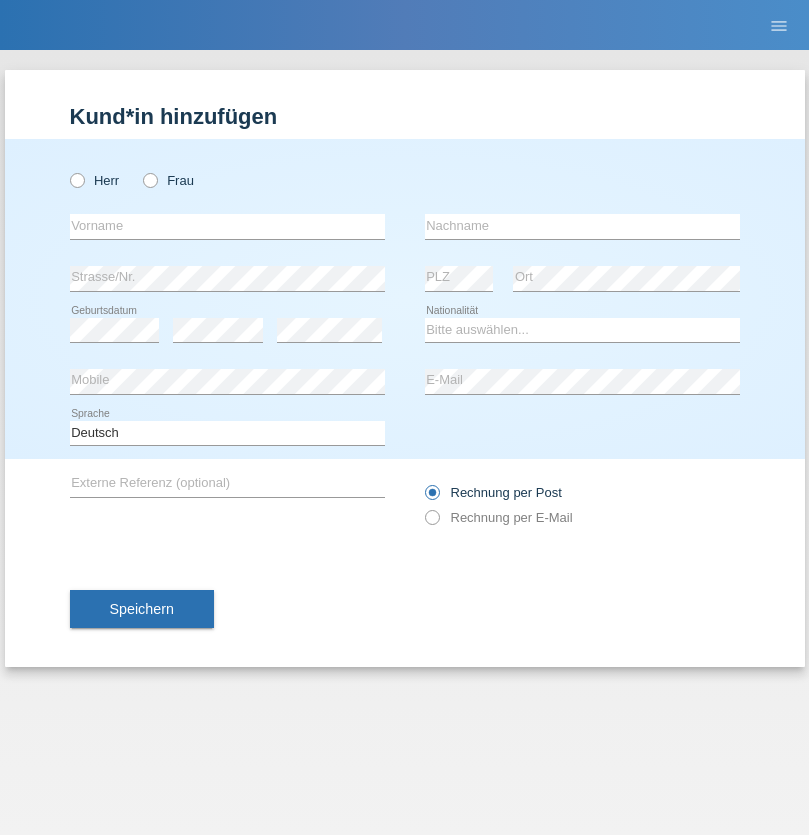 scroll, scrollTop: 0, scrollLeft: 0, axis: both 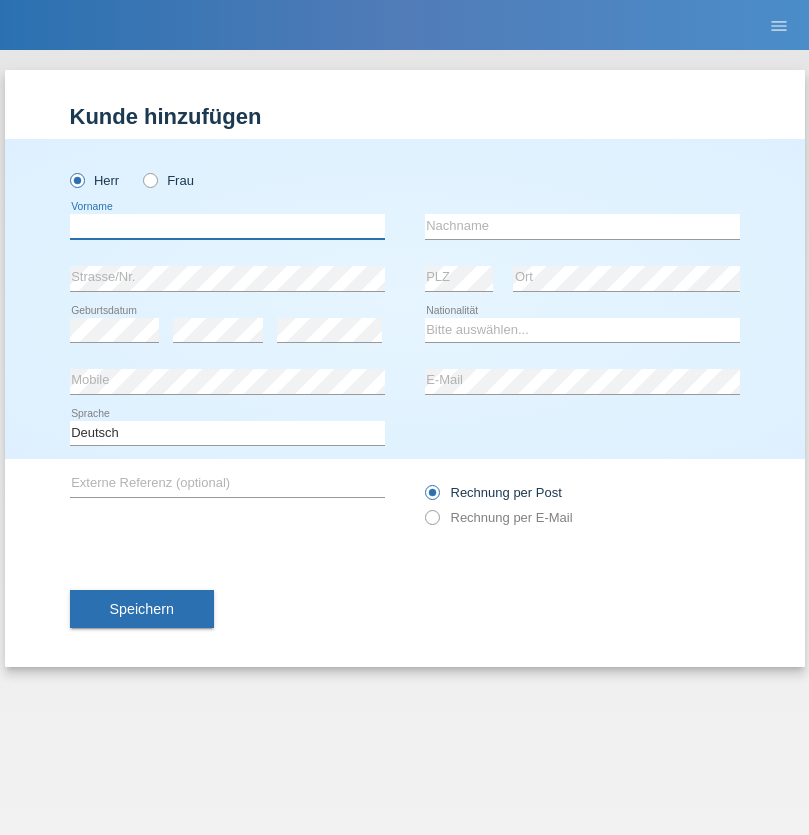 click at bounding box center [227, 226] 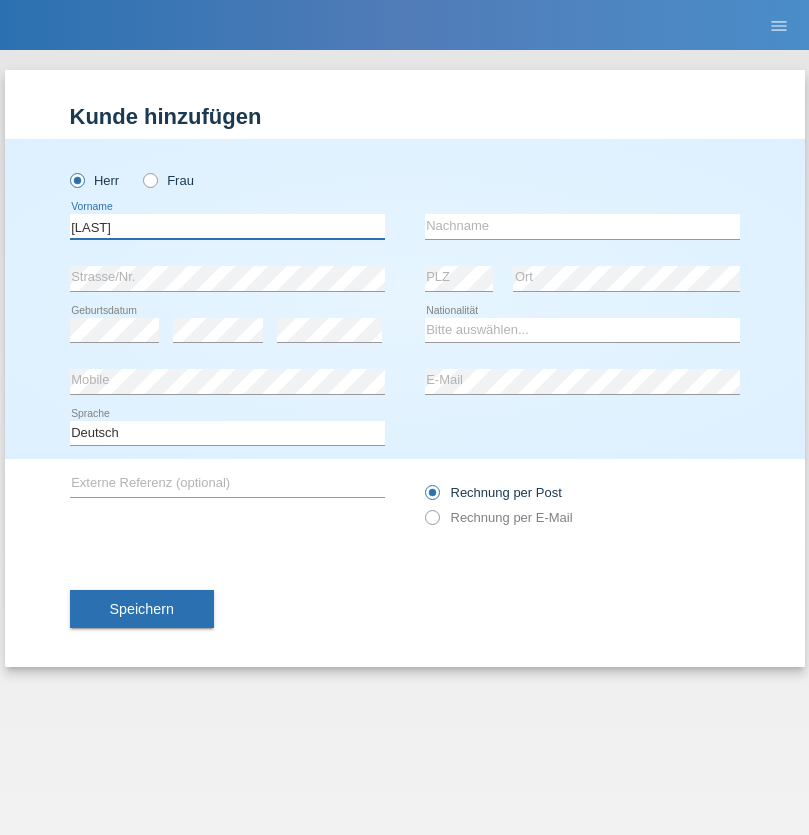 type on "[LAST]" 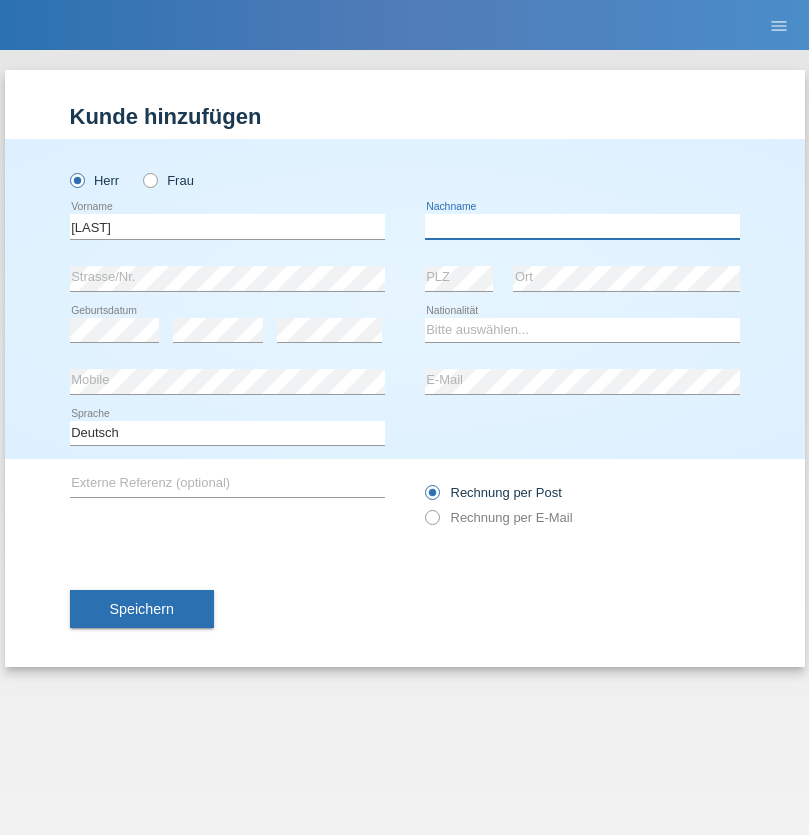 click at bounding box center (582, 226) 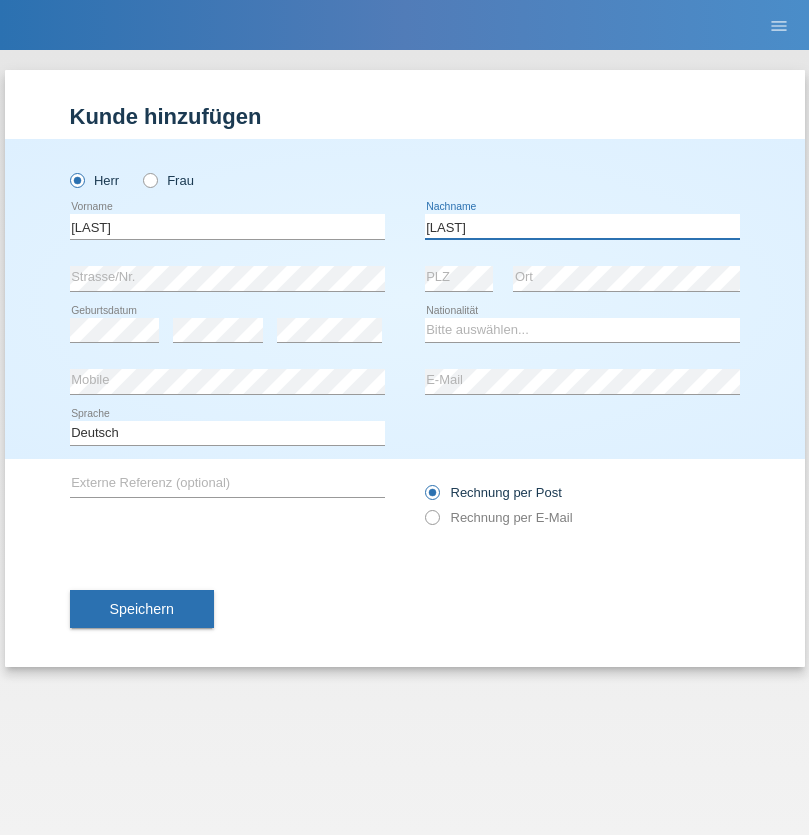 type on "[LAST]" 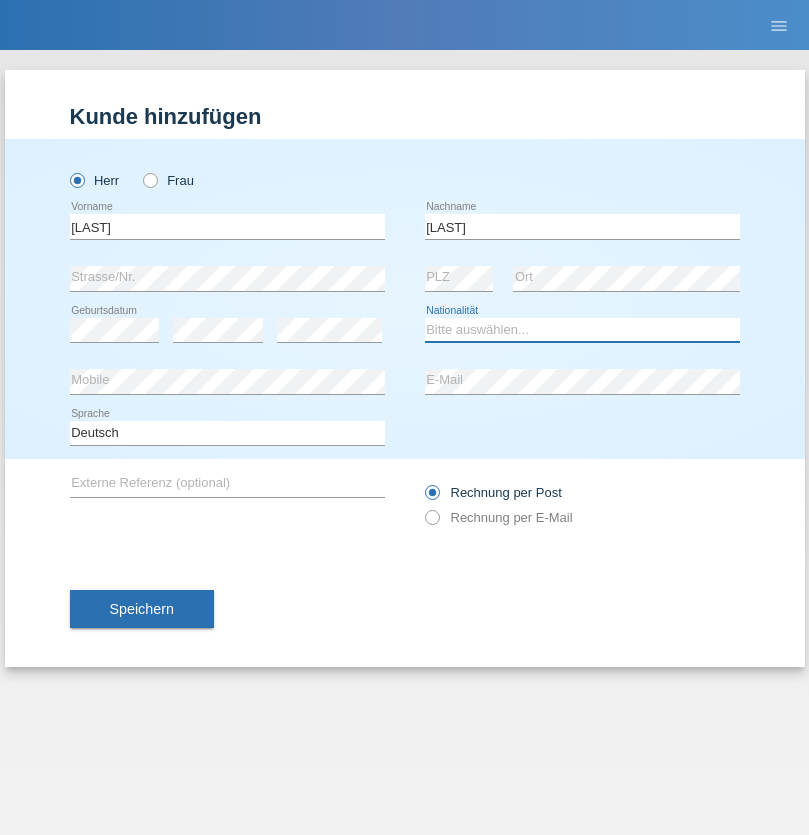 select on "PT" 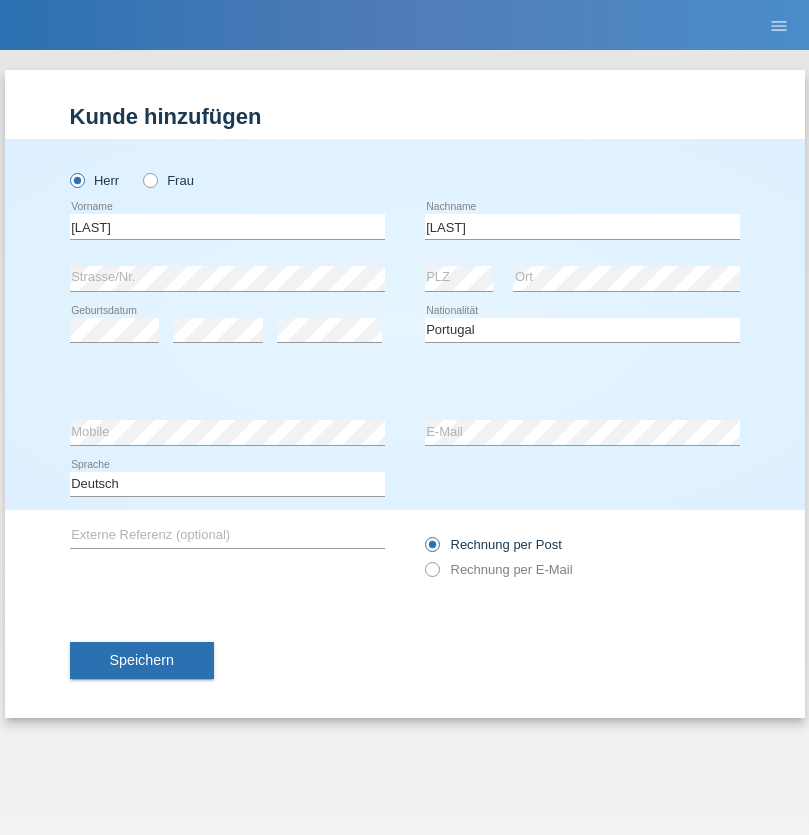 select on "C" 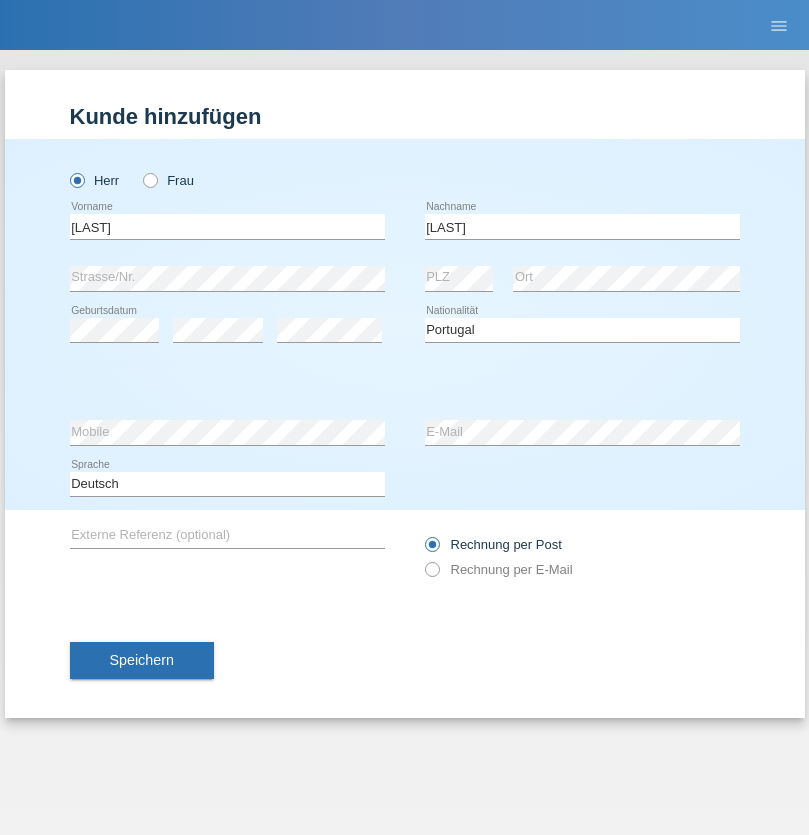 select on "01" 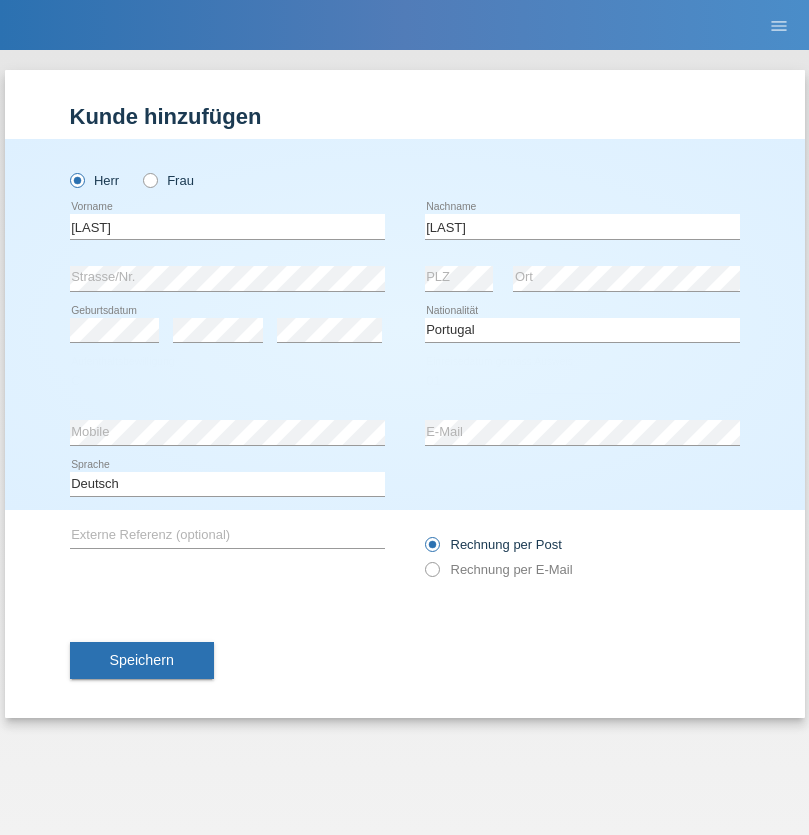 select on "06" 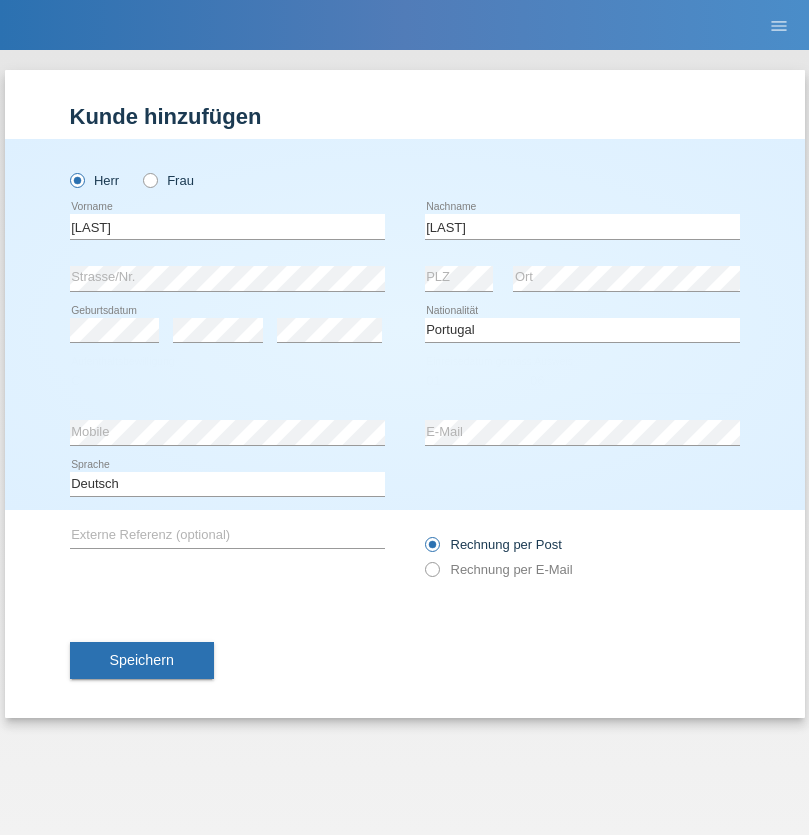 select on "2006" 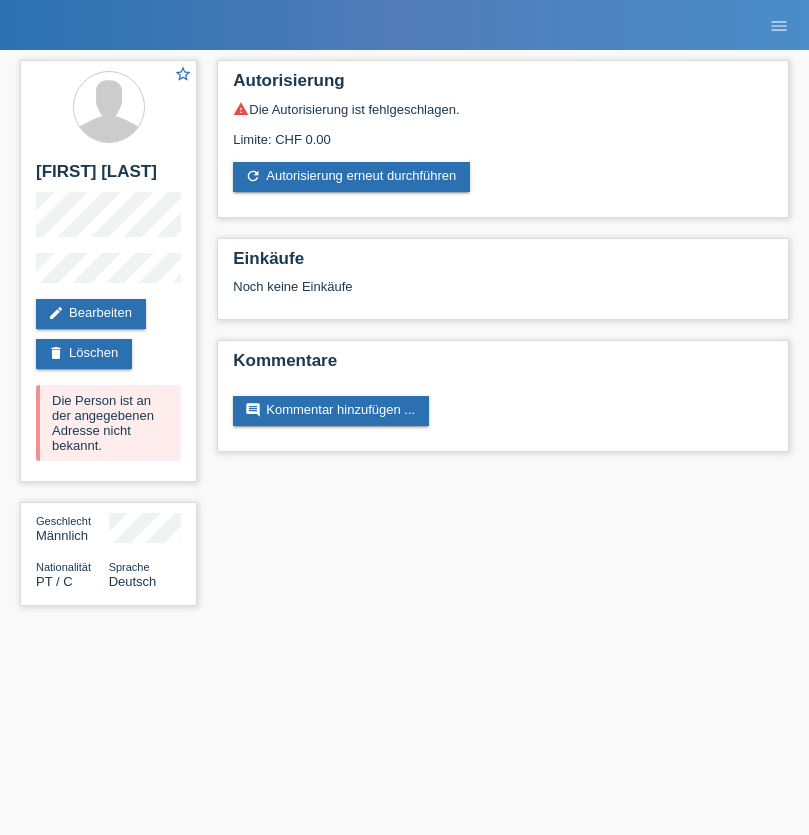 scroll, scrollTop: 0, scrollLeft: 0, axis: both 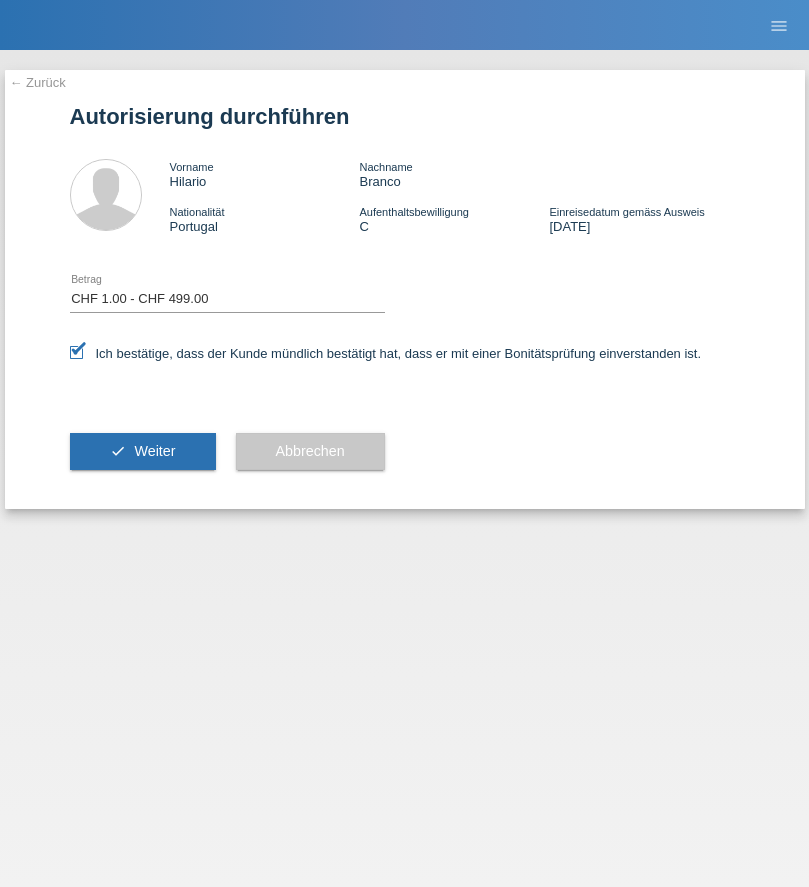 select on "1" 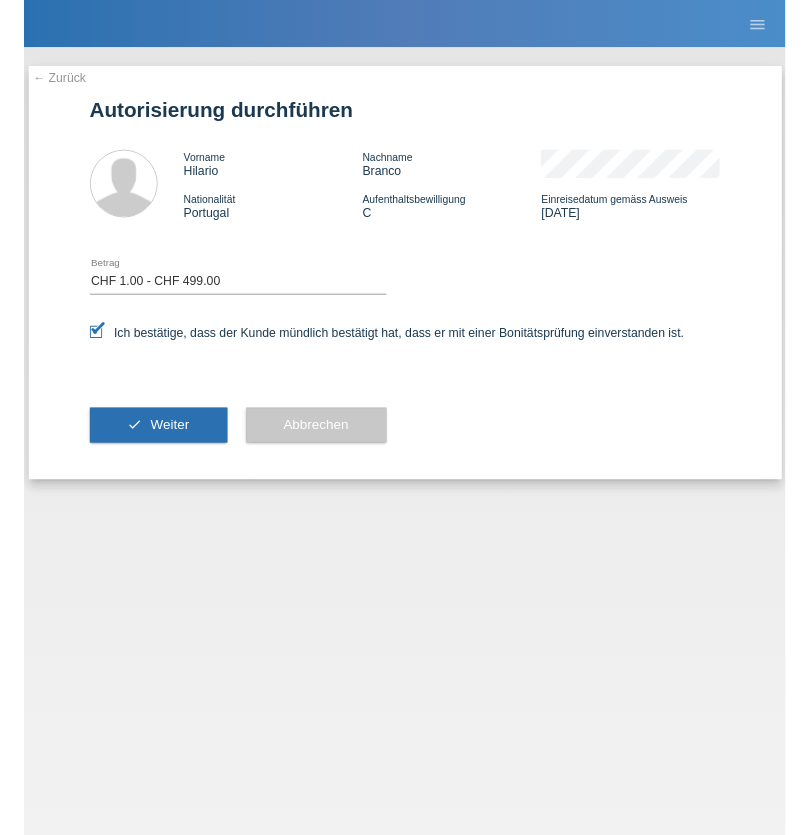 scroll, scrollTop: 0, scrollLeft: 0, axis: both 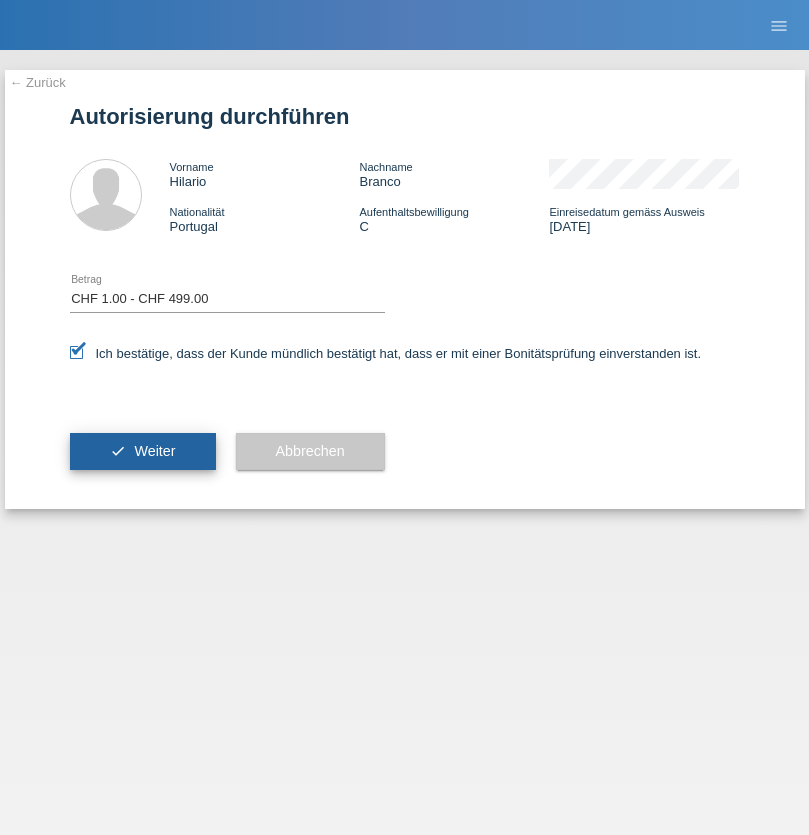 click on "Weiter" at bounding box center (154, 451) 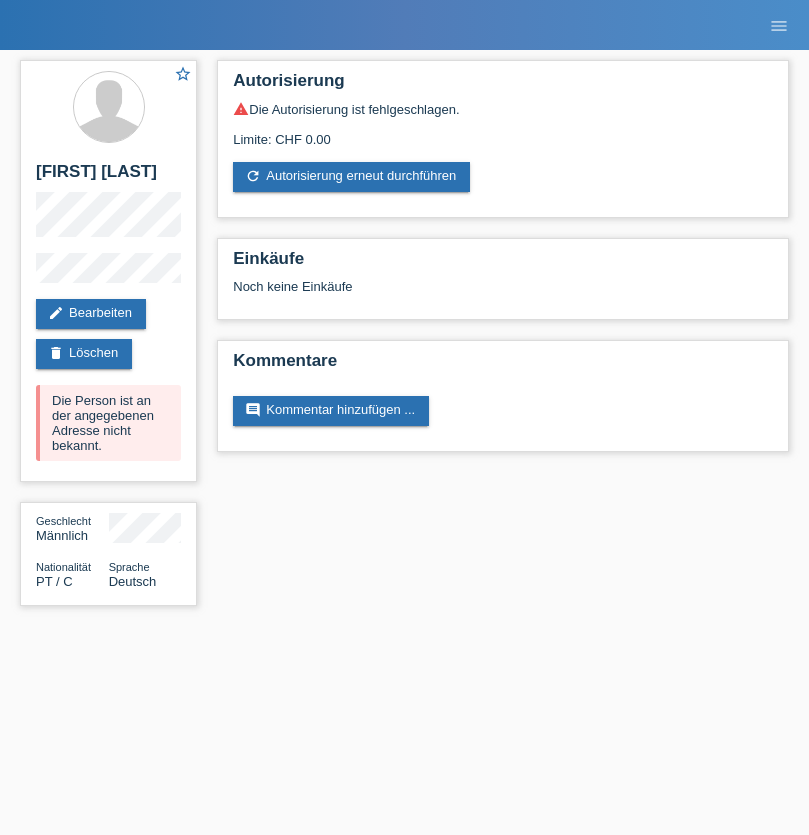 scroll, scrollTop: 0, scrollLeft: 0, axis: both 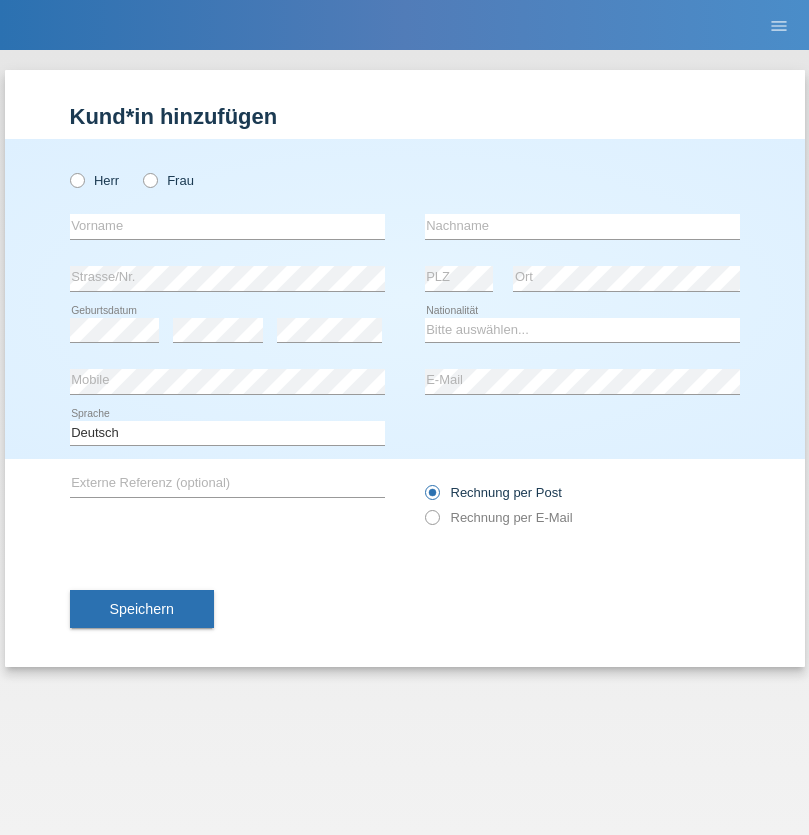 radio on "true" 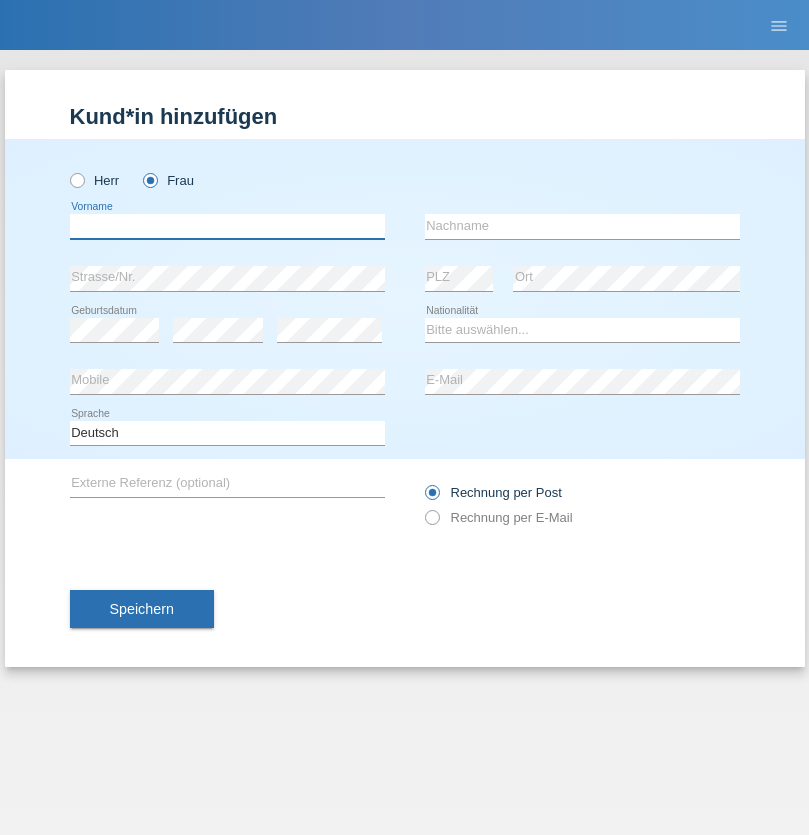 click at bounding box center (227, 226) 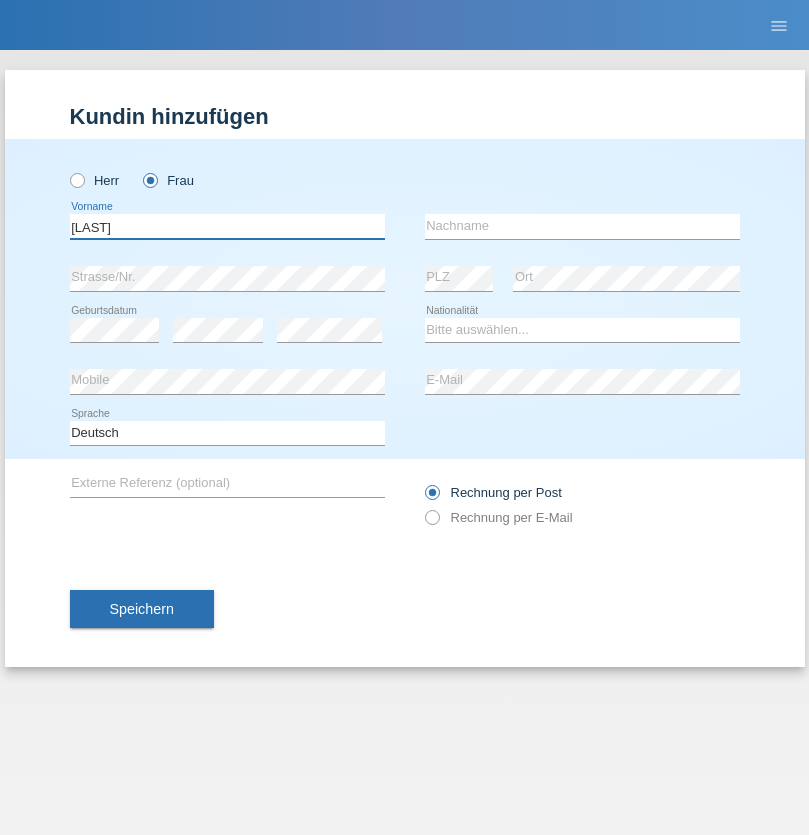 type on "Sadia" 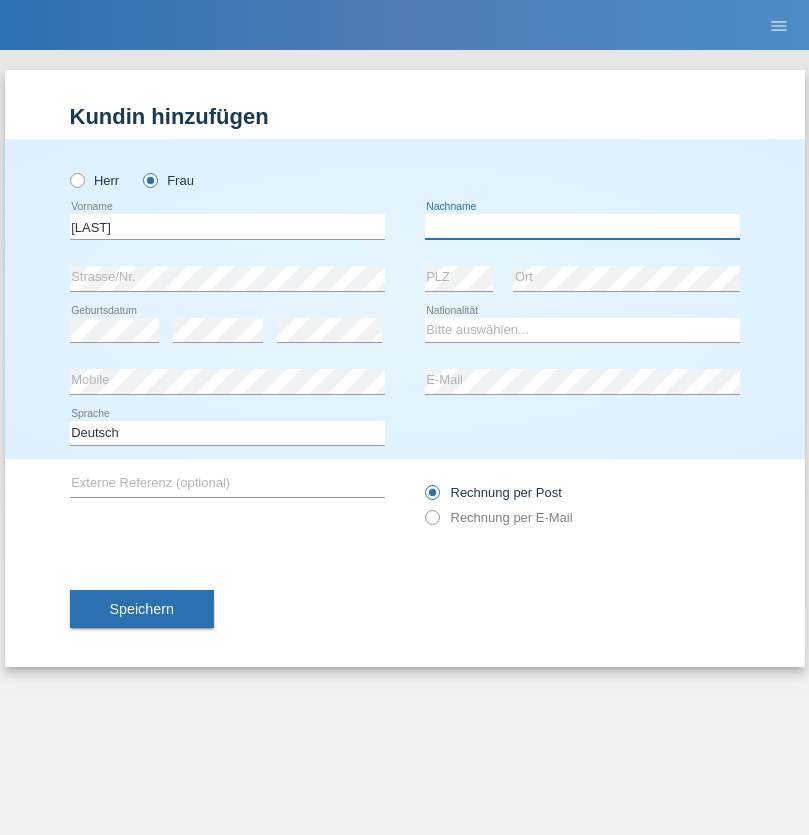 click at bounding box center (582, 226) 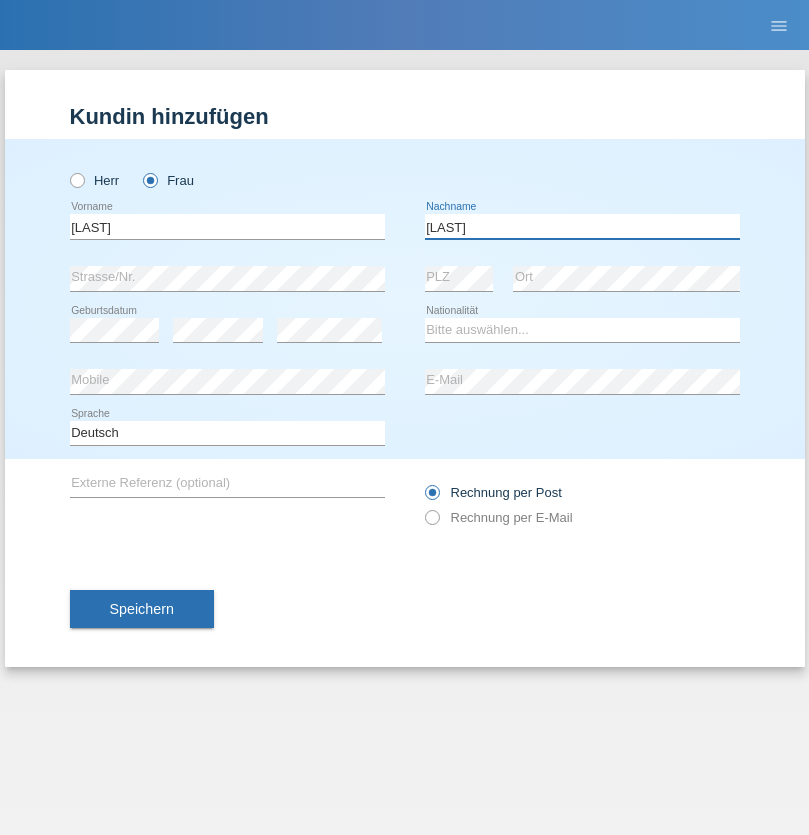 type on "Nejmaoui" 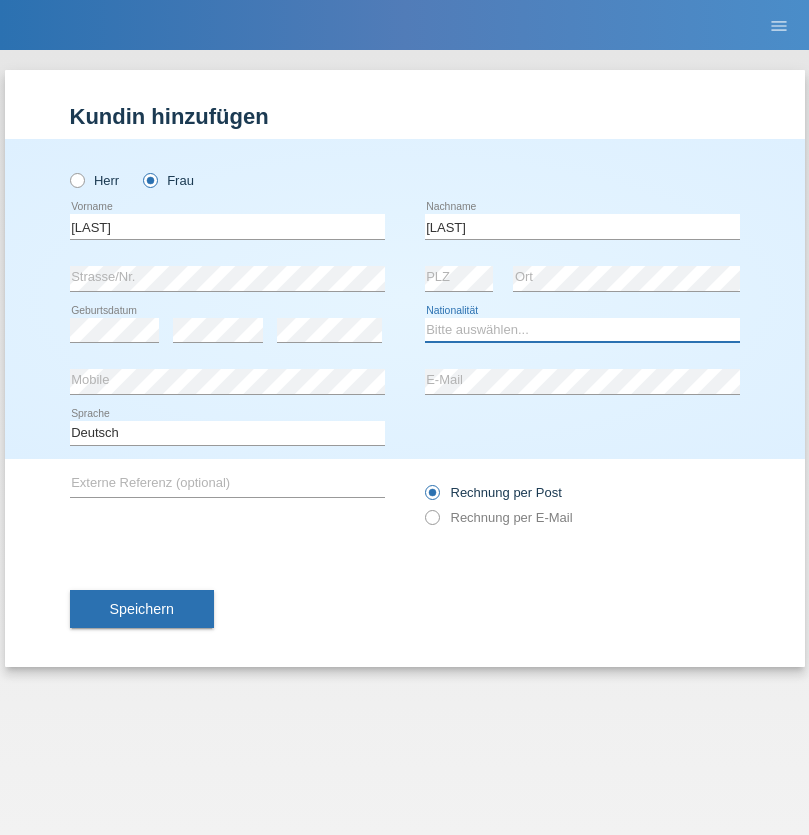 select on "MA" 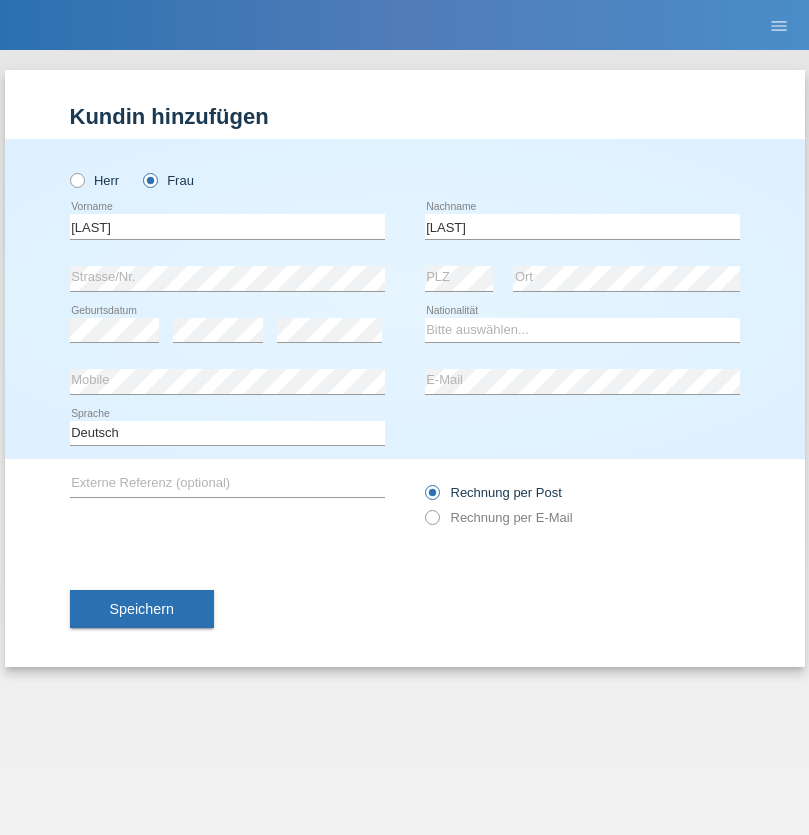 select on "C" 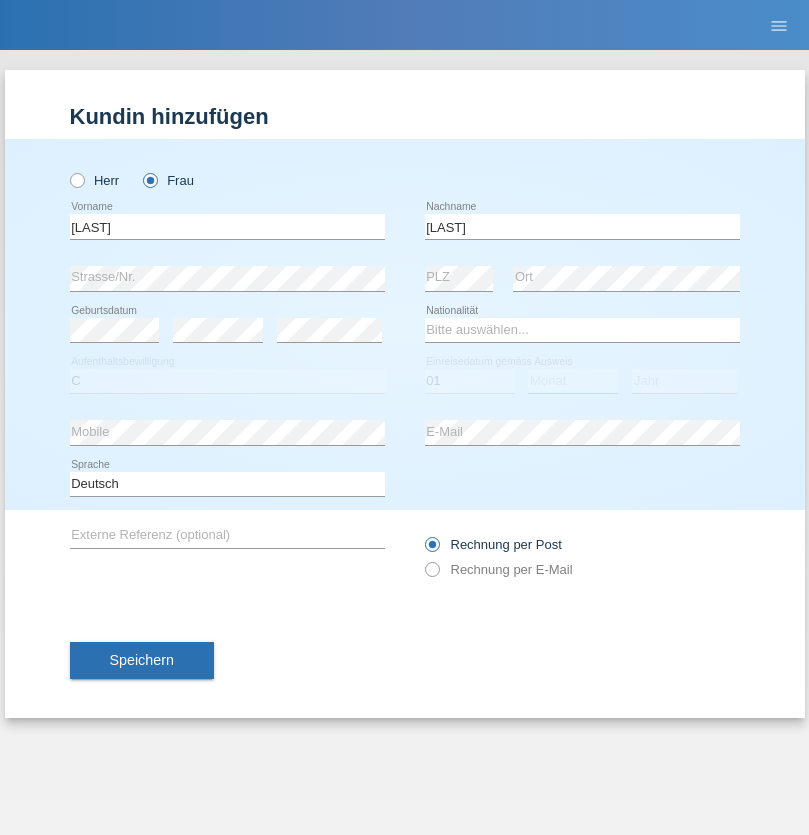 select on "06" 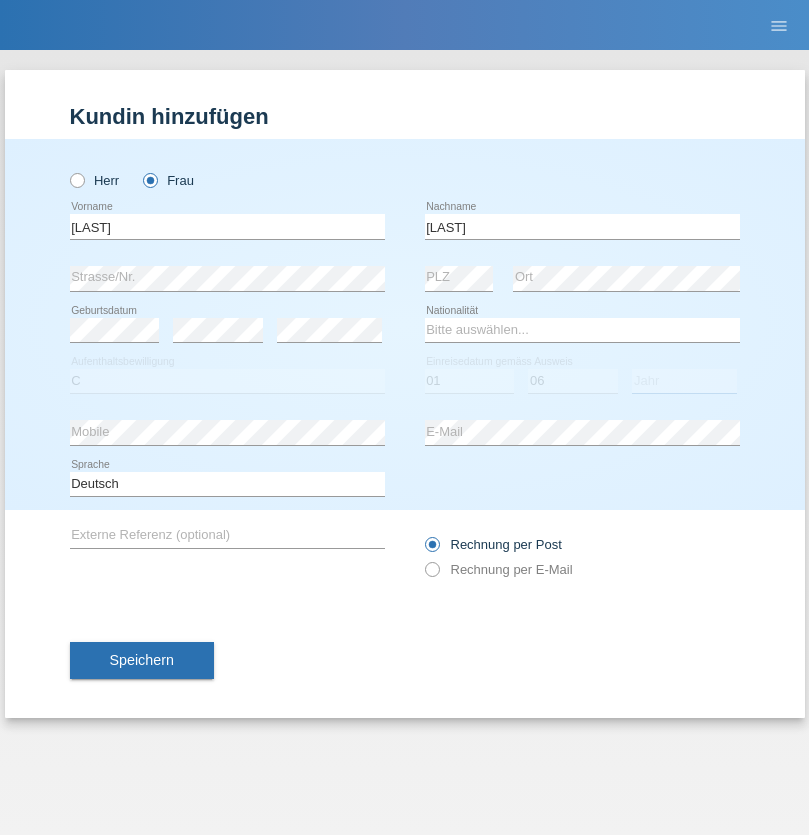 select on "1964" 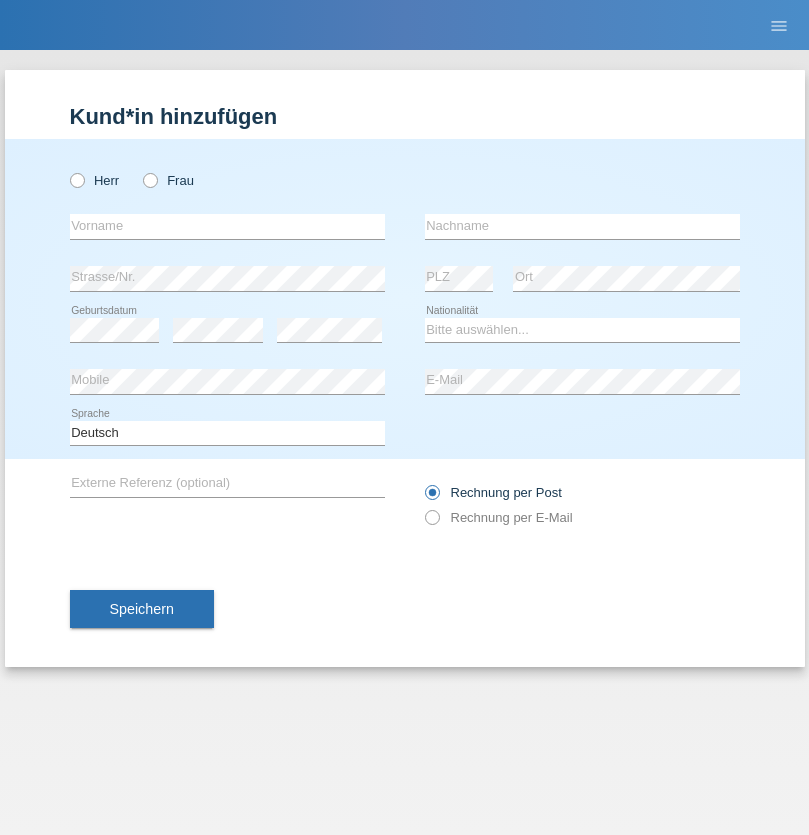 scroll, scrollTop: 0, scrollLeft: 0, axis: both 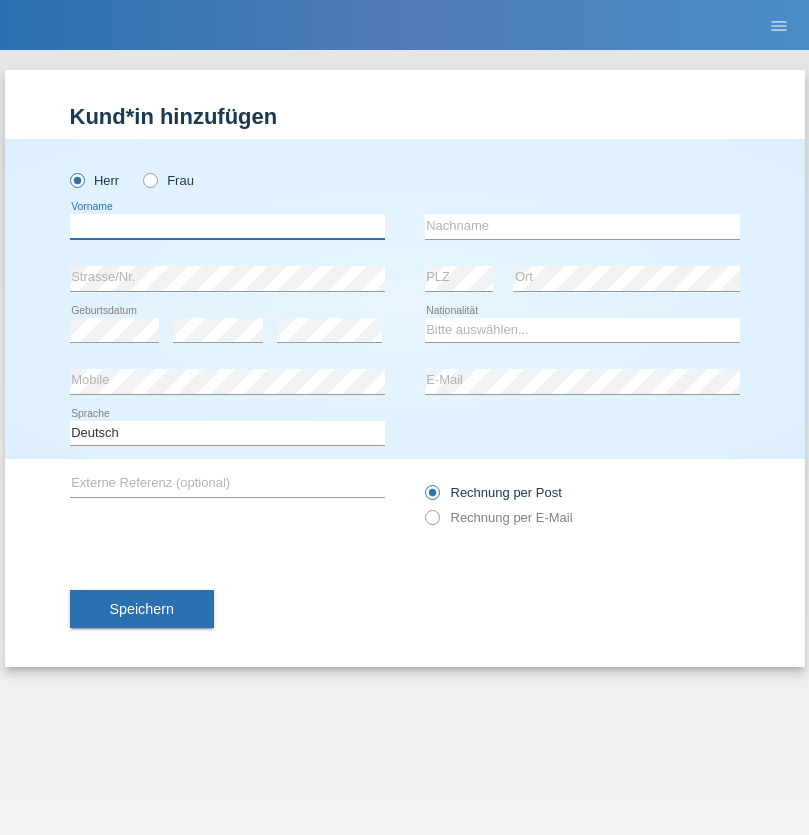 click at bounding box center (227, 226) 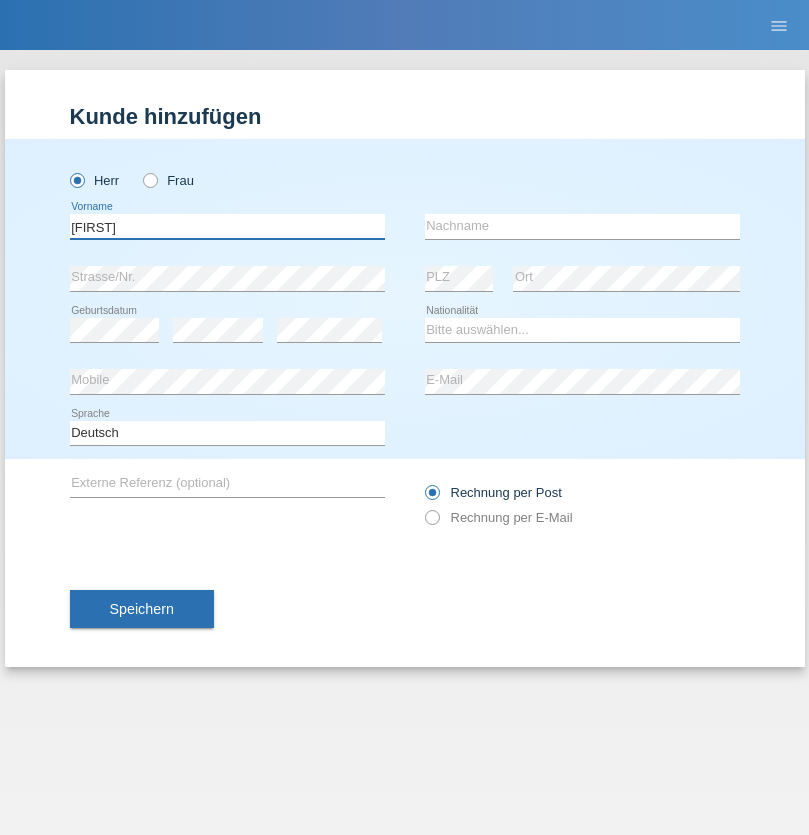 type on "Carlos" 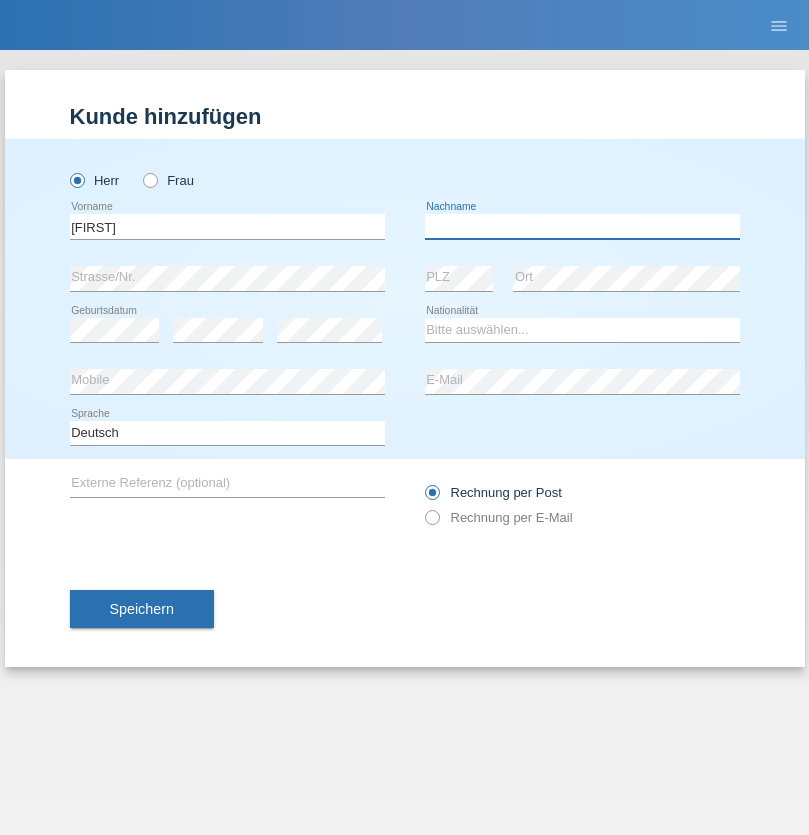 click at bounding box center (582, 226) 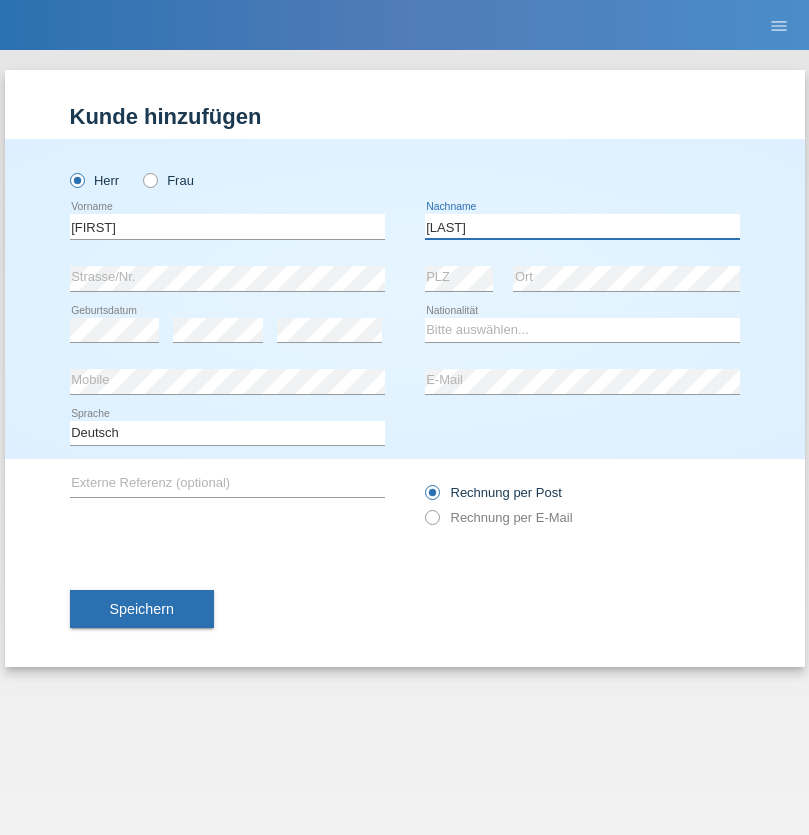 type on "Nobrega" 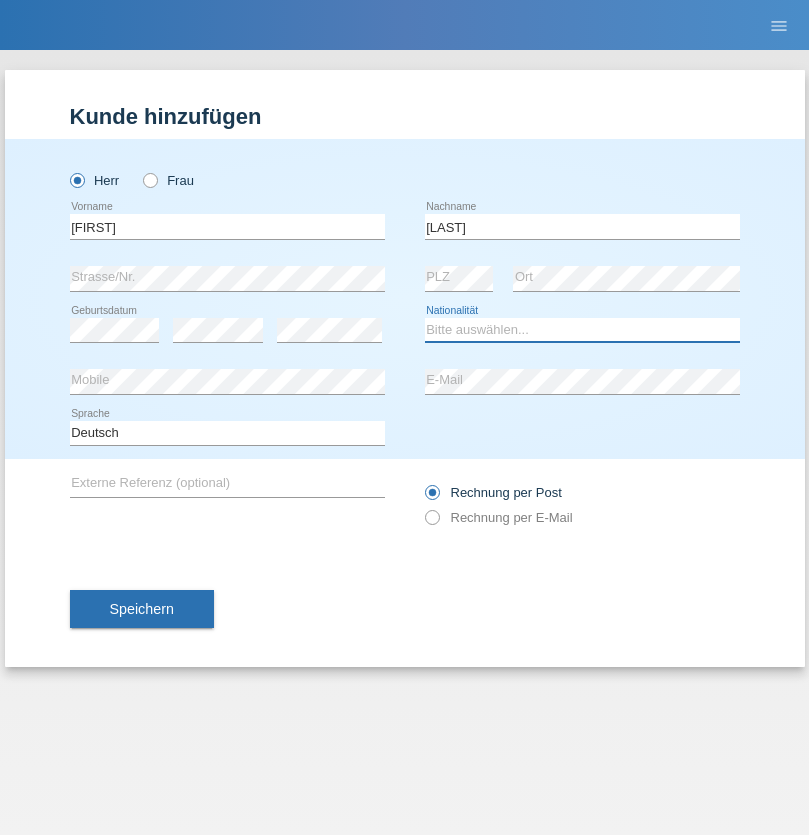 select on "CH" 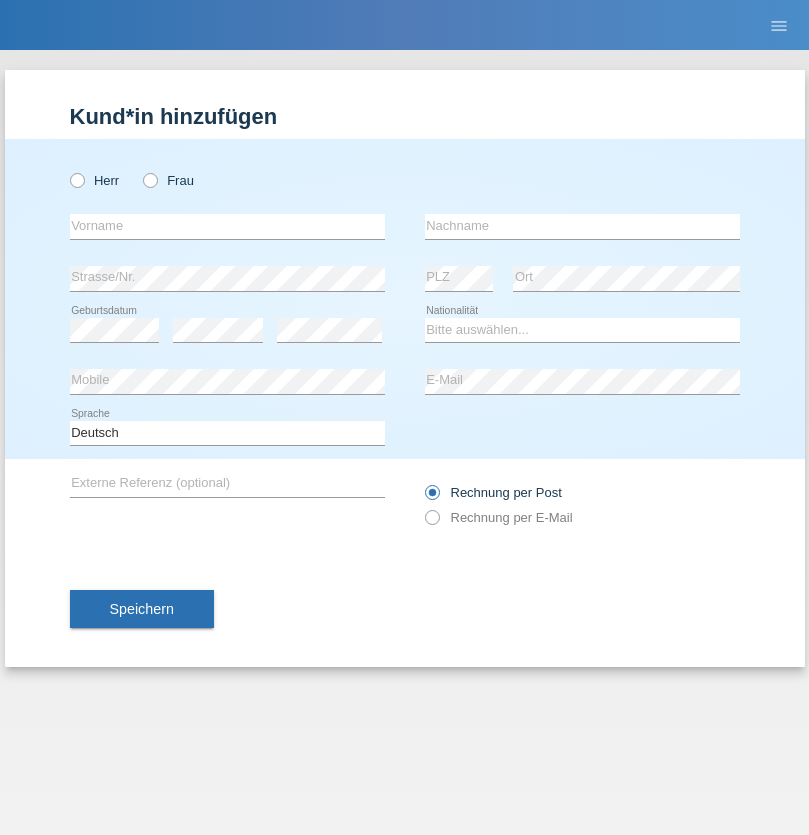 scroll, scrollTop: 0, scrollLeft: 0, axis: both 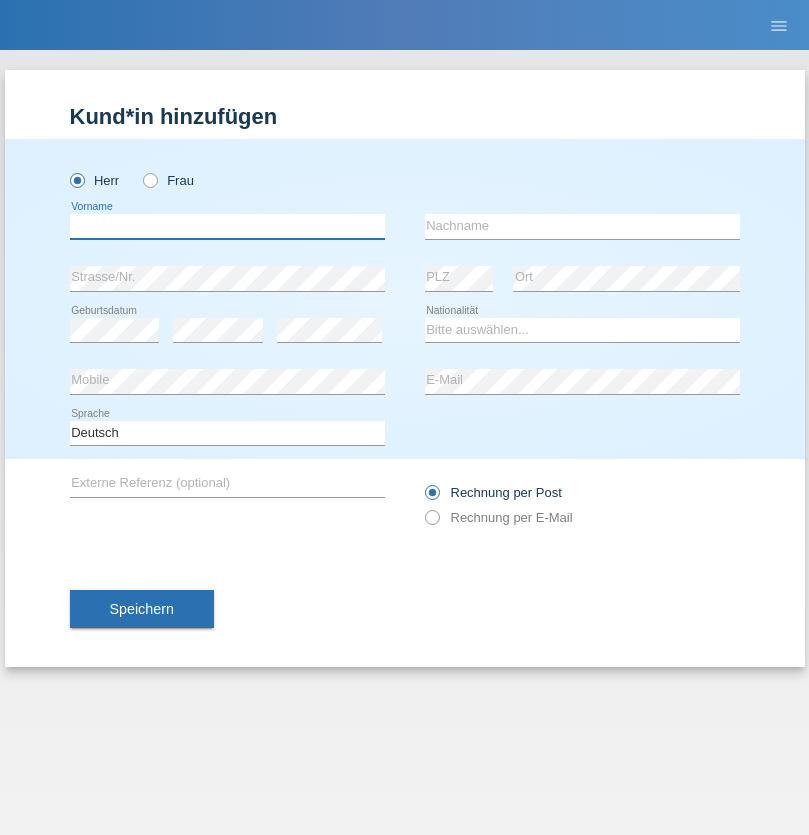 click at bounding box center [227, 226] 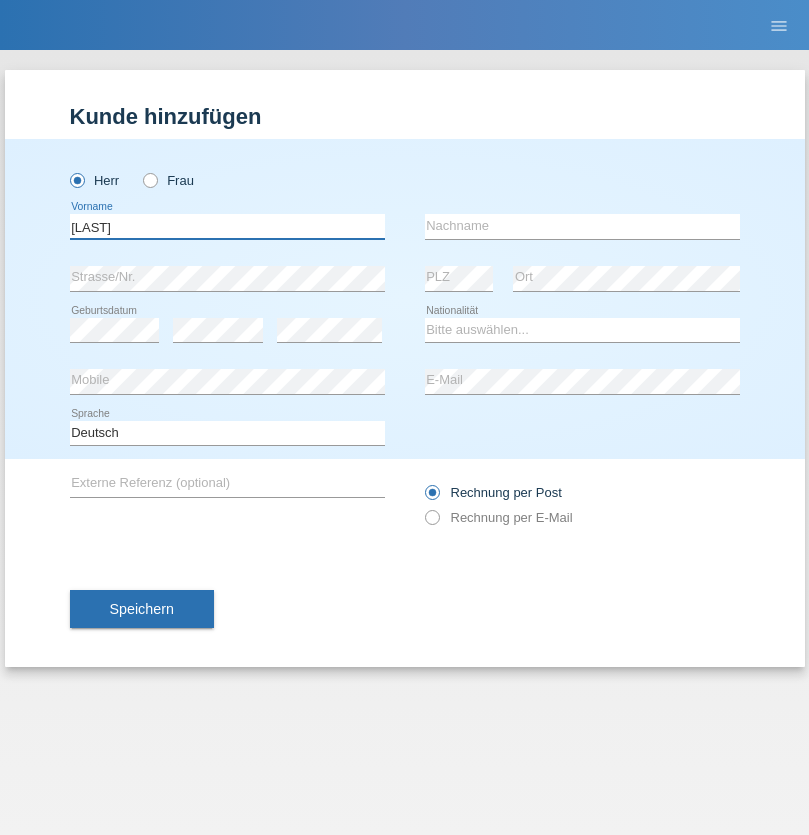 type on "[LAST]" 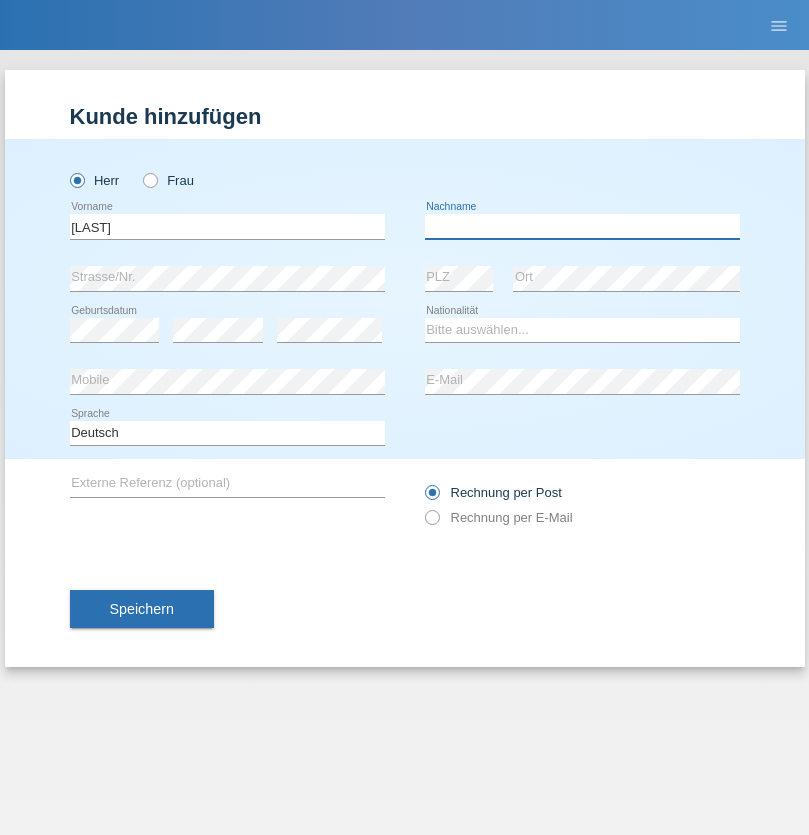 click at bounding box center [582, 226] 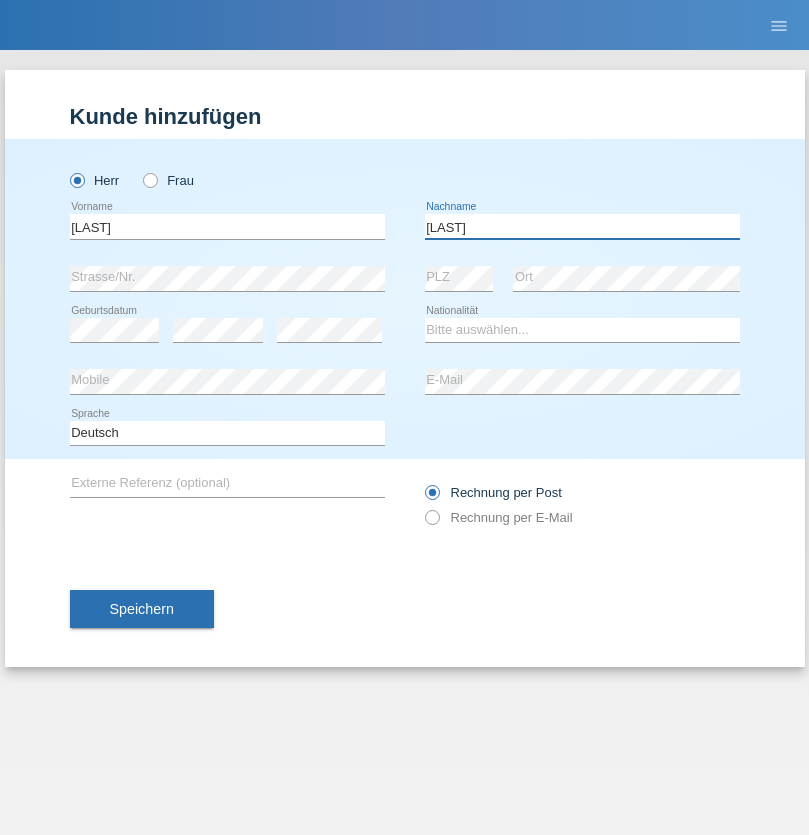 type on "[LAST]" 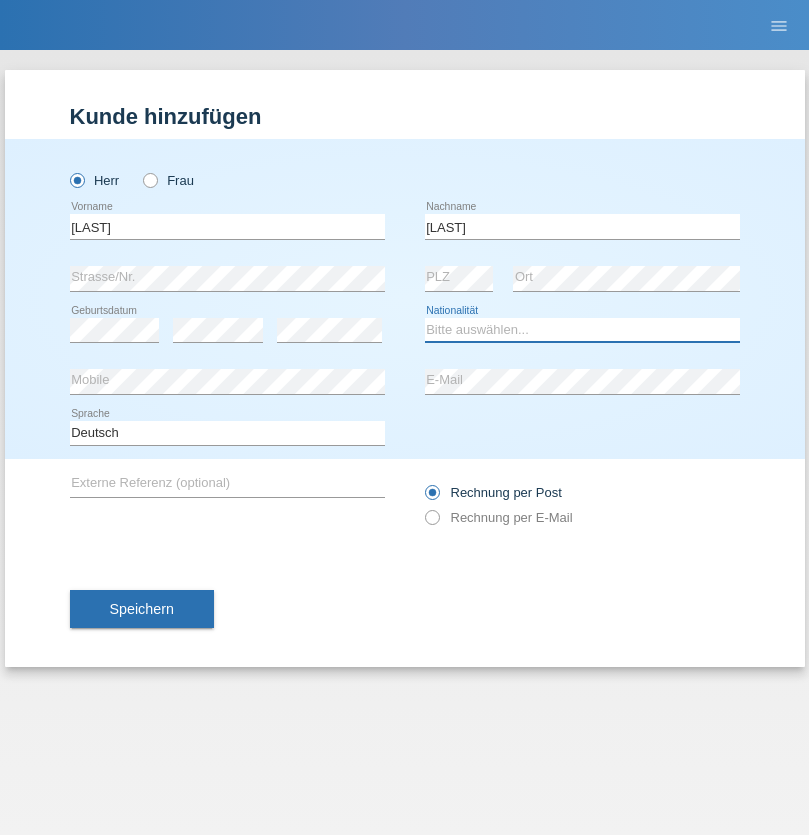 select on "LK" 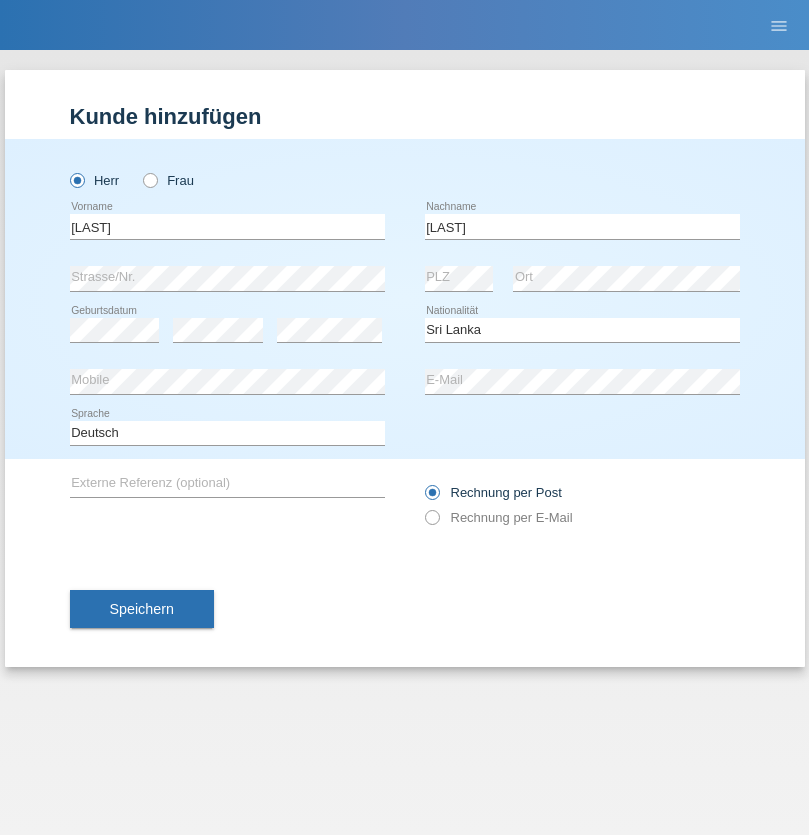 select on "C" 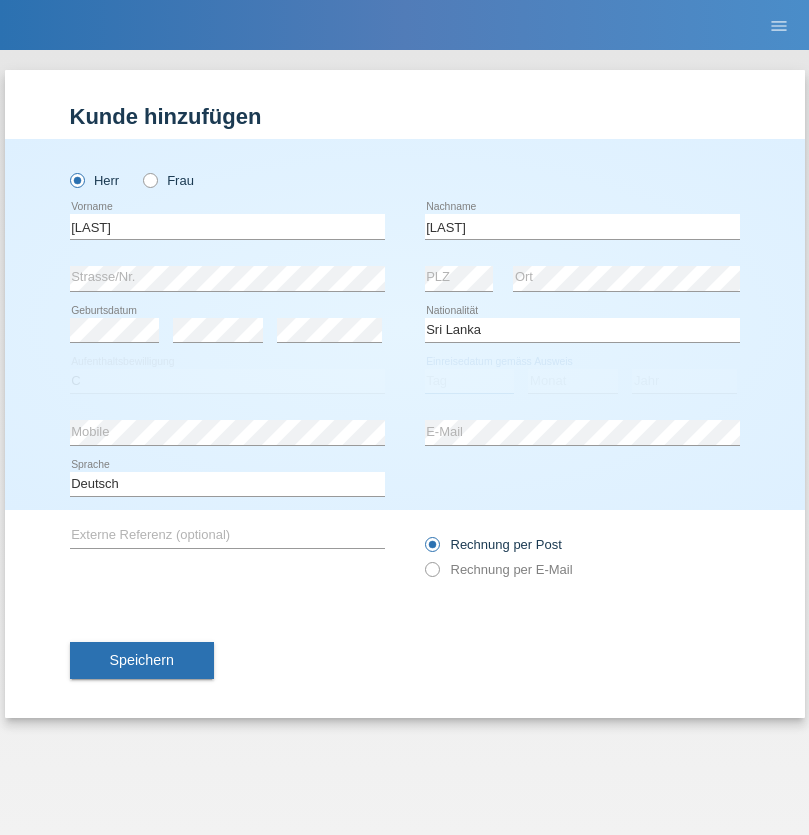 select on "23" 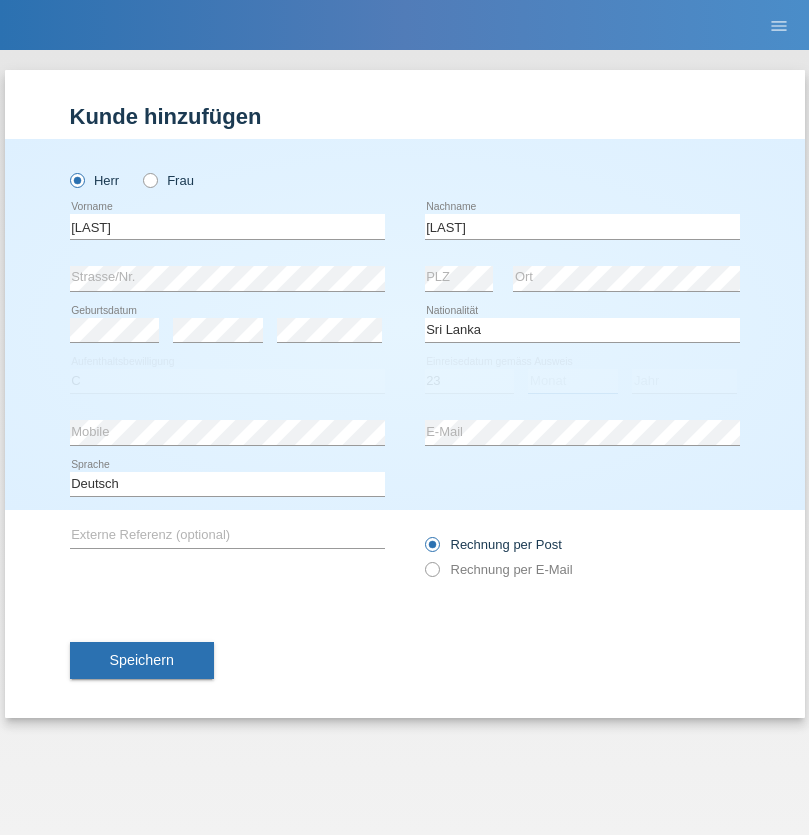 select on "03" 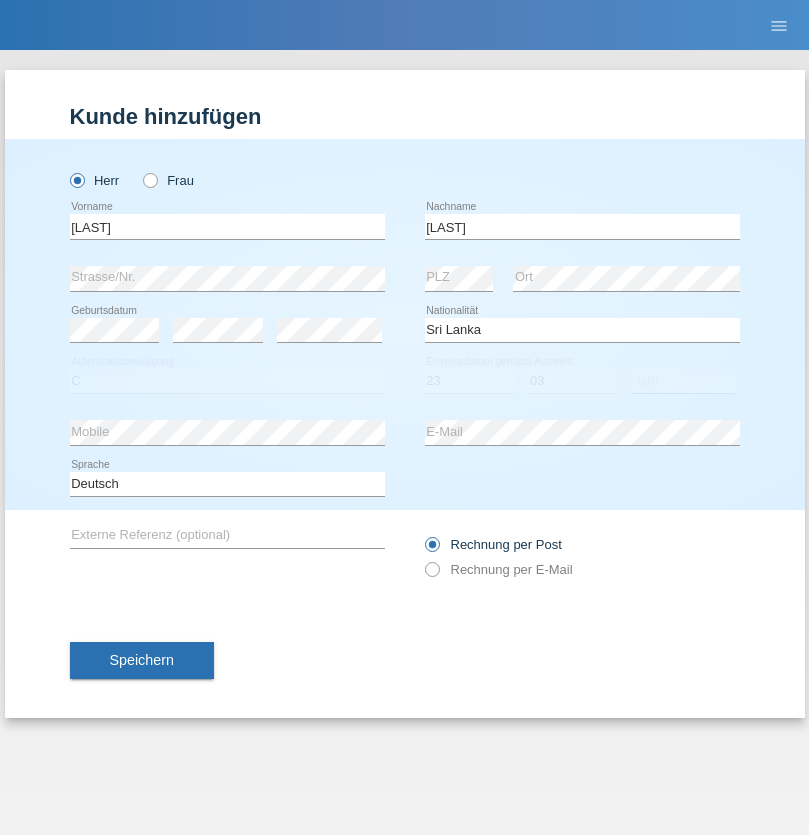 select on "2021" 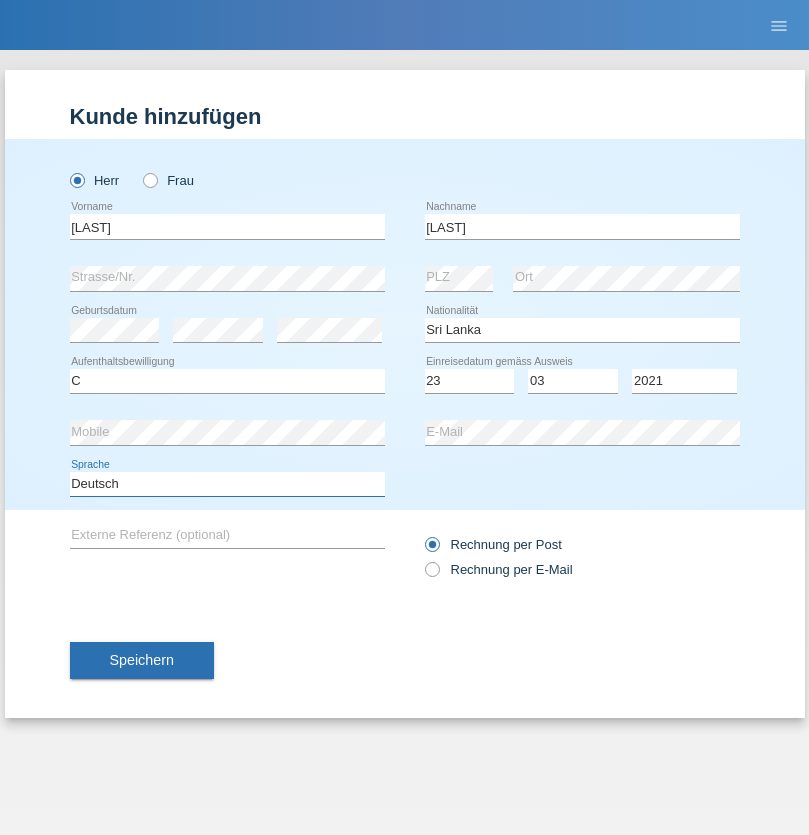select on "en" 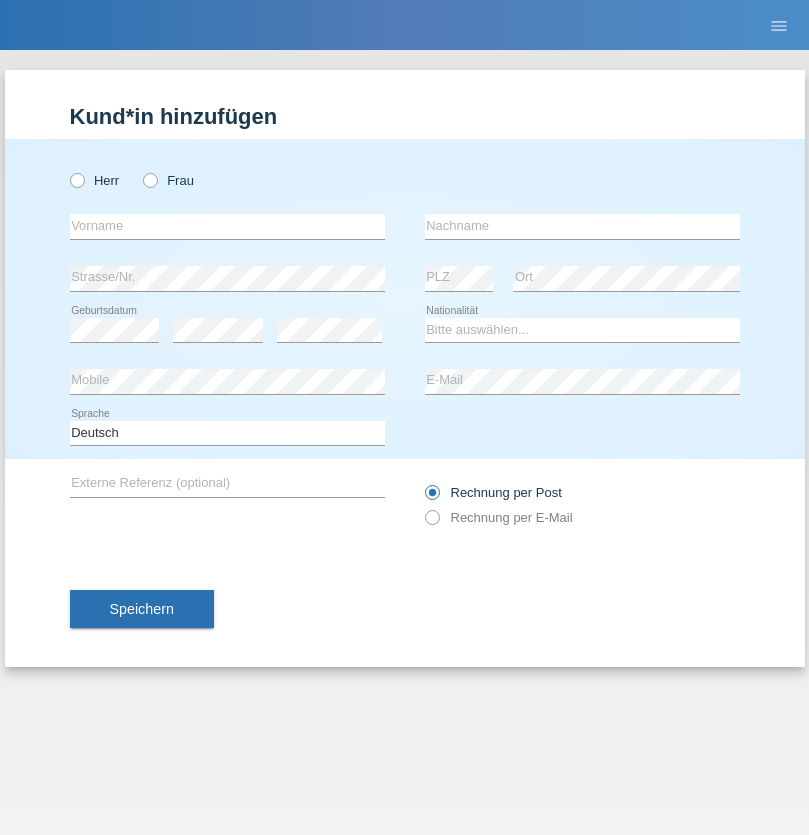 scroll, scrollTop: 0, scrollLeft: 0, axis: both 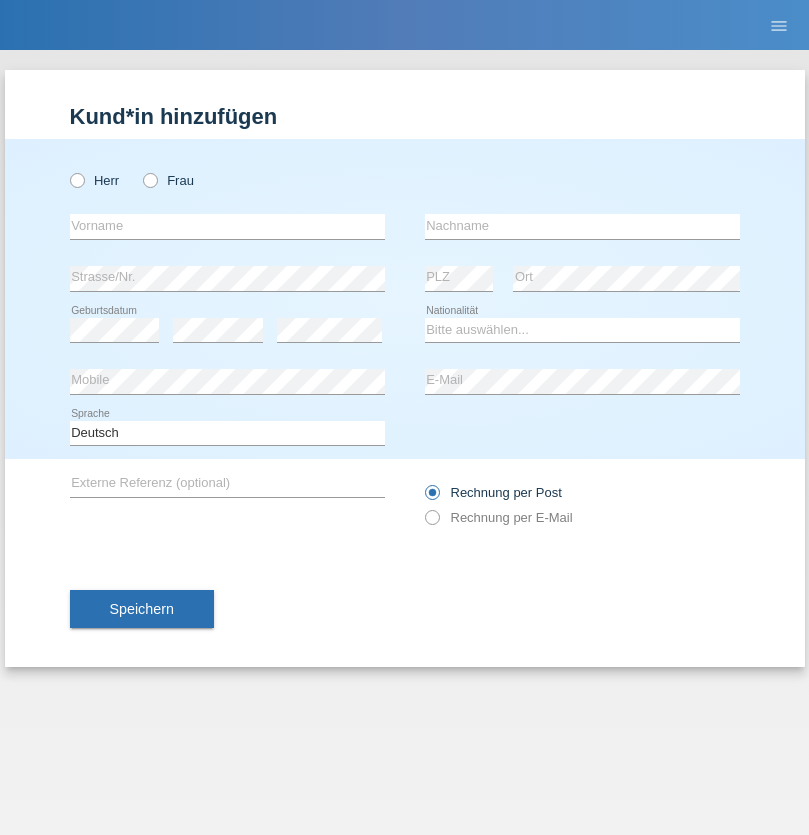 radio on "true" 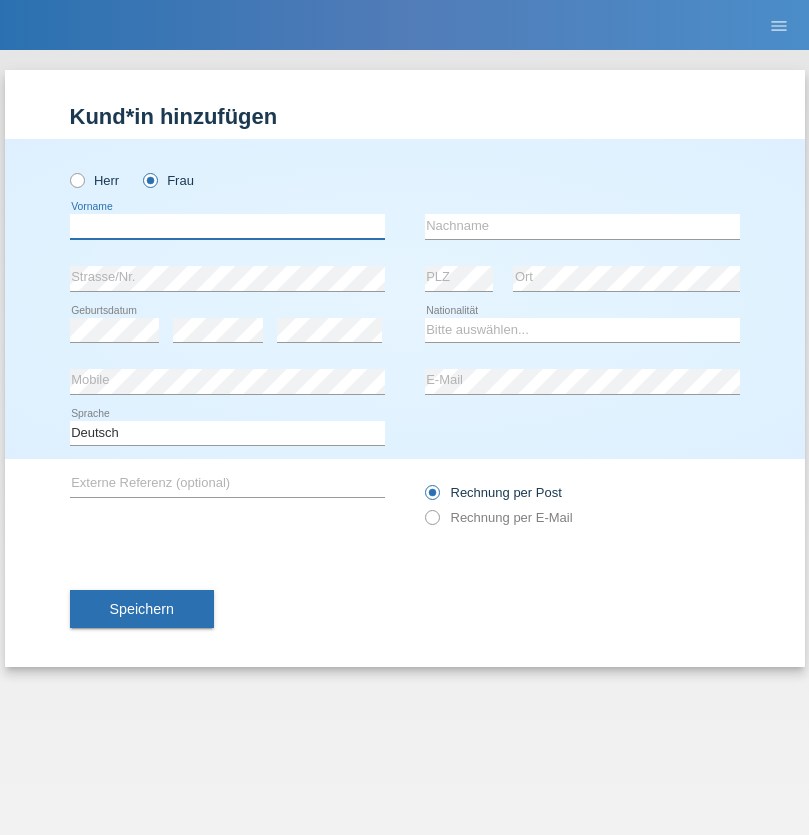 click at bounding box center (227, 226) 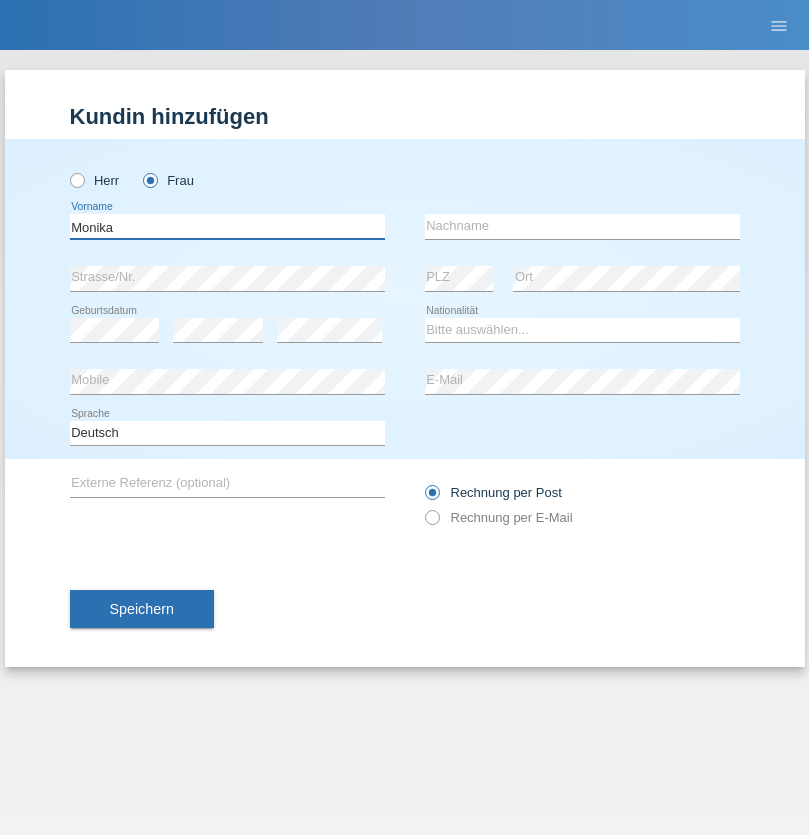 type on "Monika" 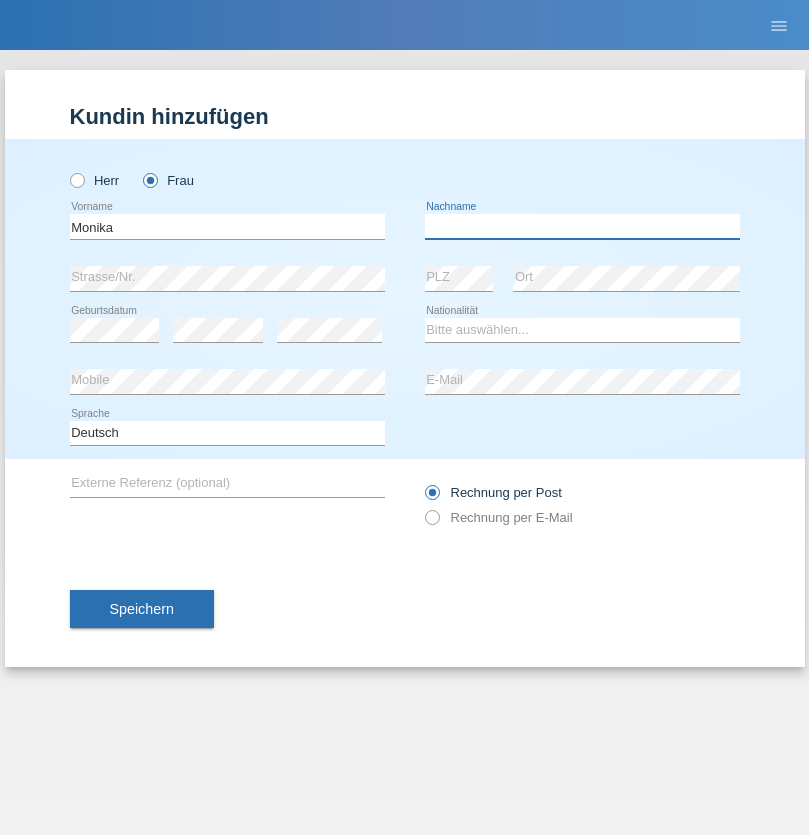 click at bounding box center (582, 226) 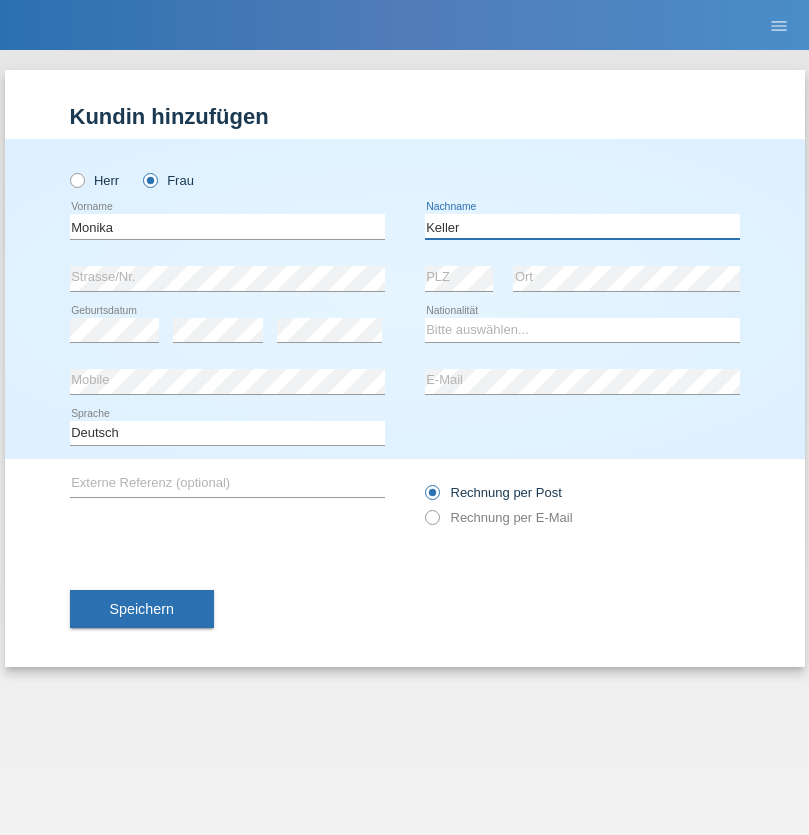 type on "Keller" 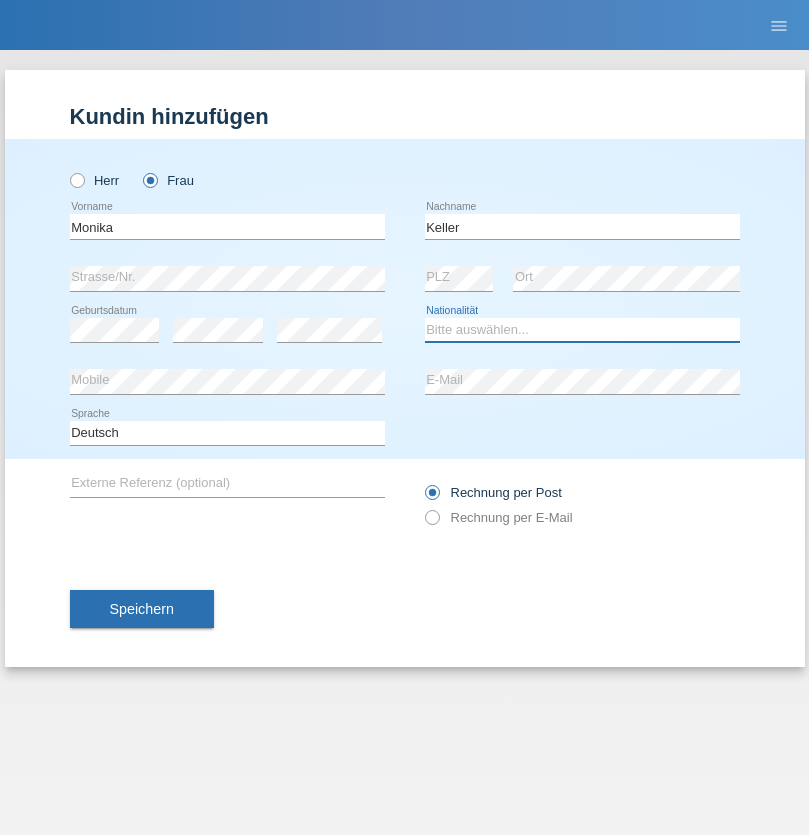 select on "CH" 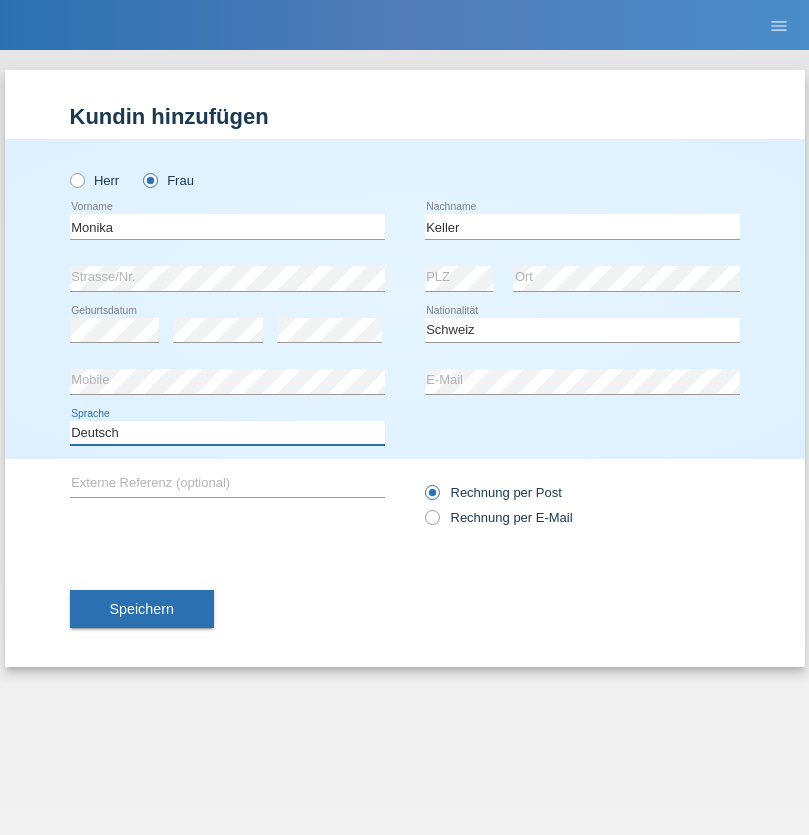 select on "en" 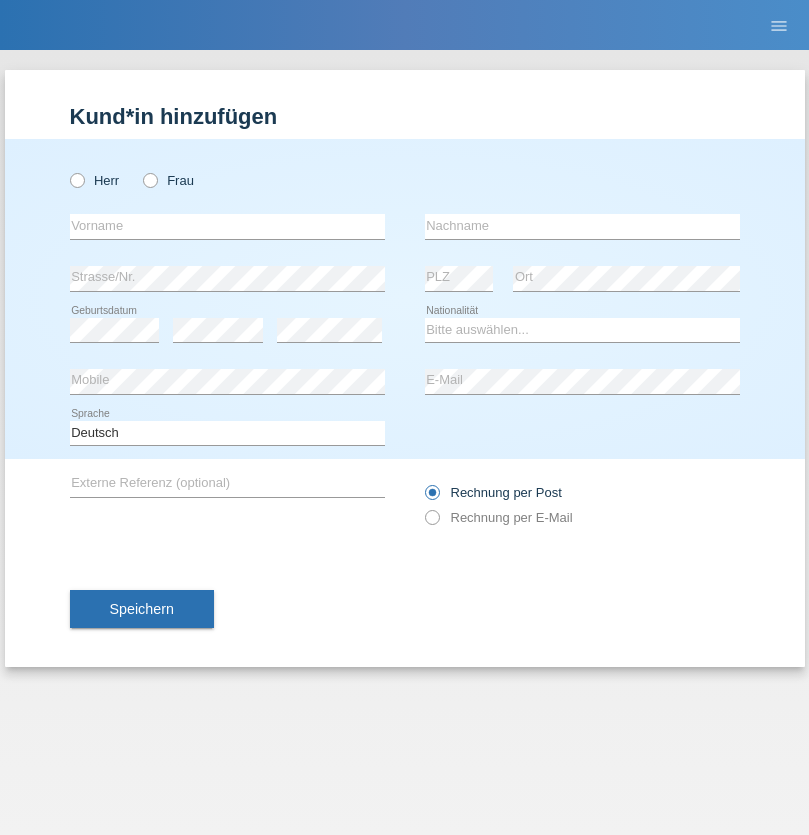 scroll, scrollTop: 0, scrollLeft: 0, axis: both 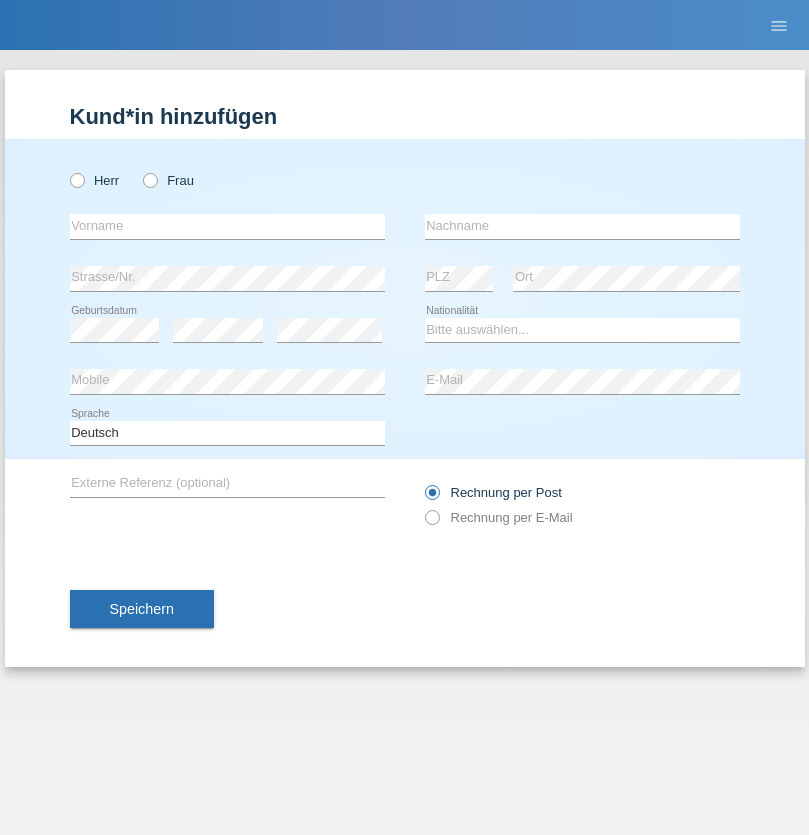 radio on "true" 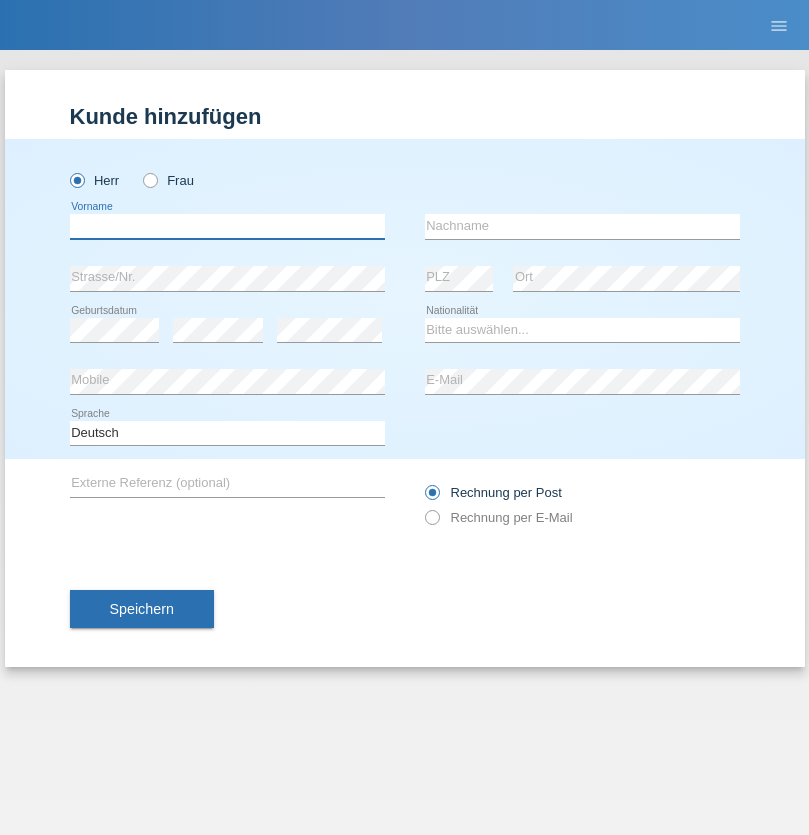 click at bounding box center (227, 226) 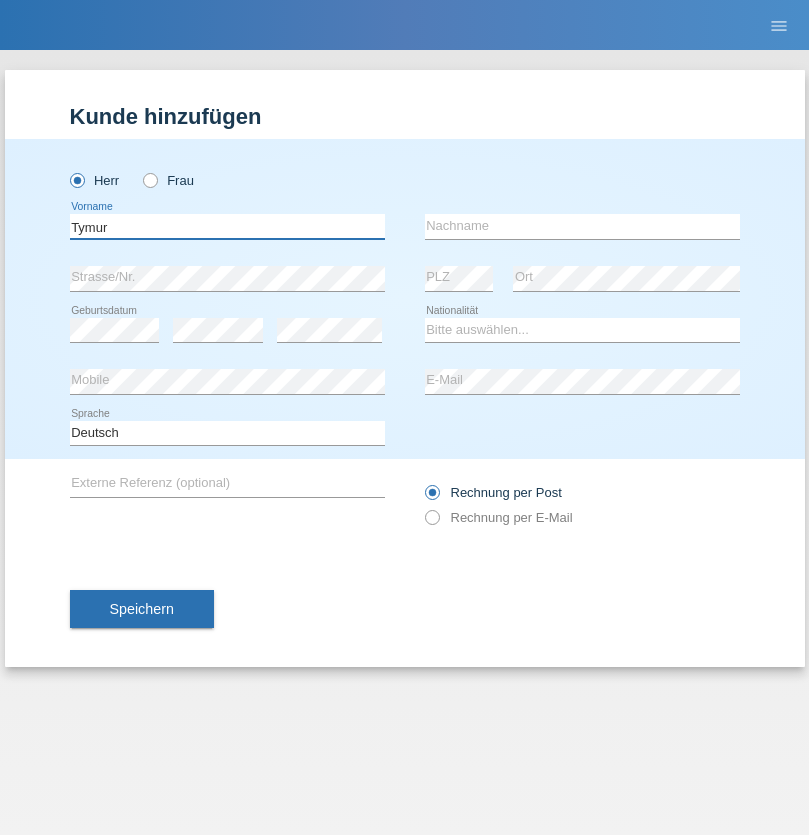 type on "Tymur" 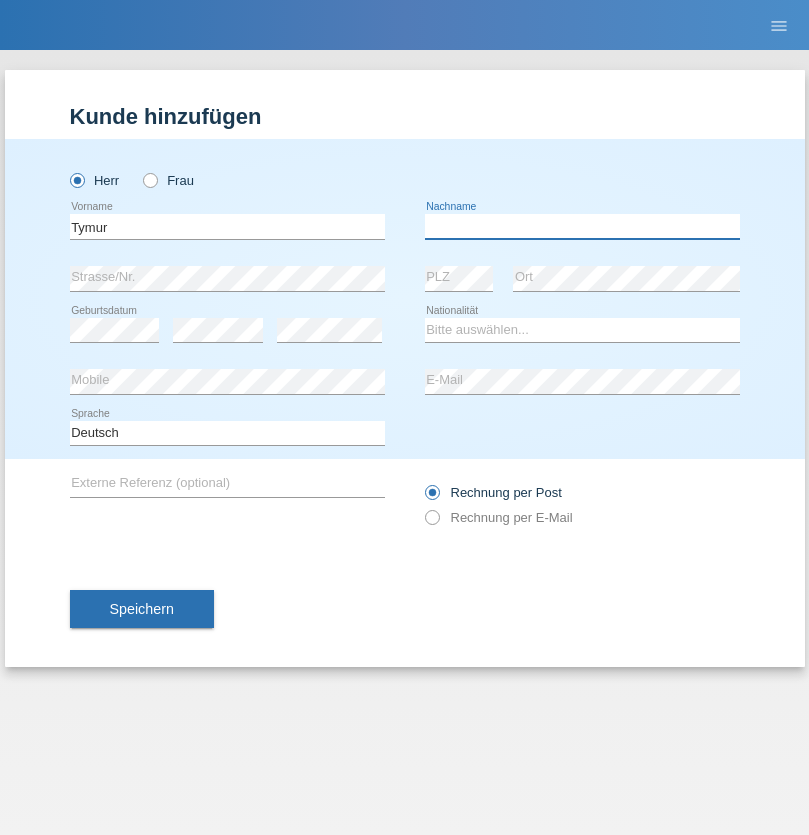 click at bounding box center [582, 226] 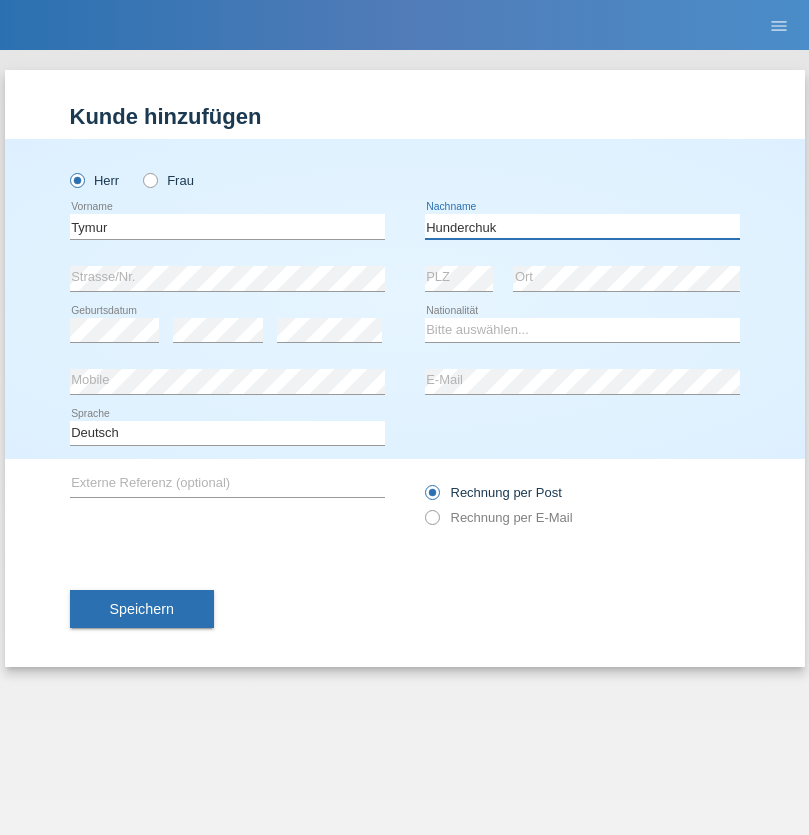 type on "Hunderchuk" 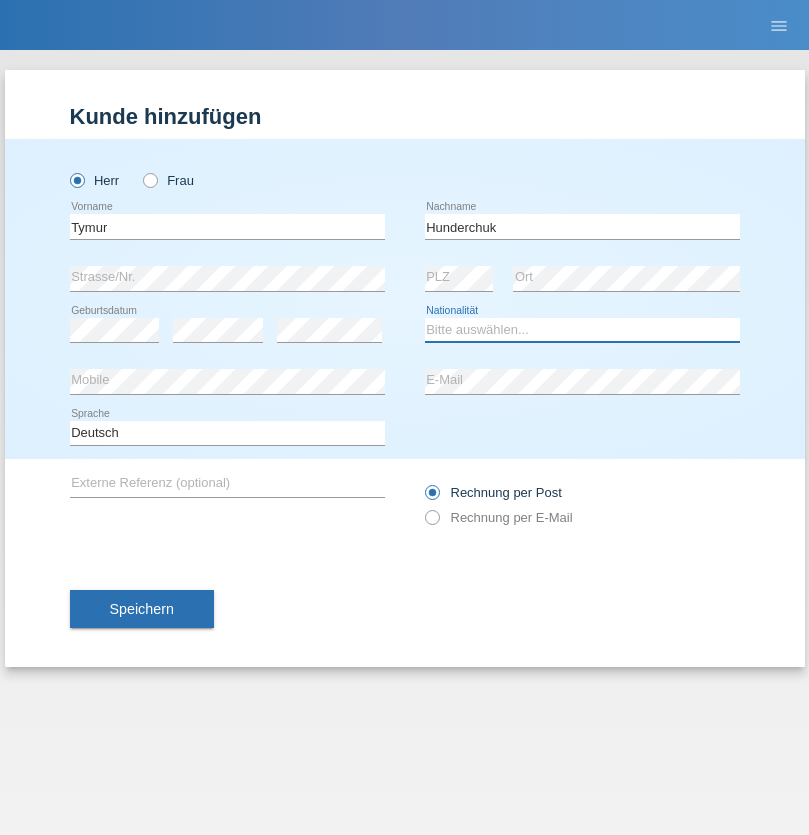 select on "UA" 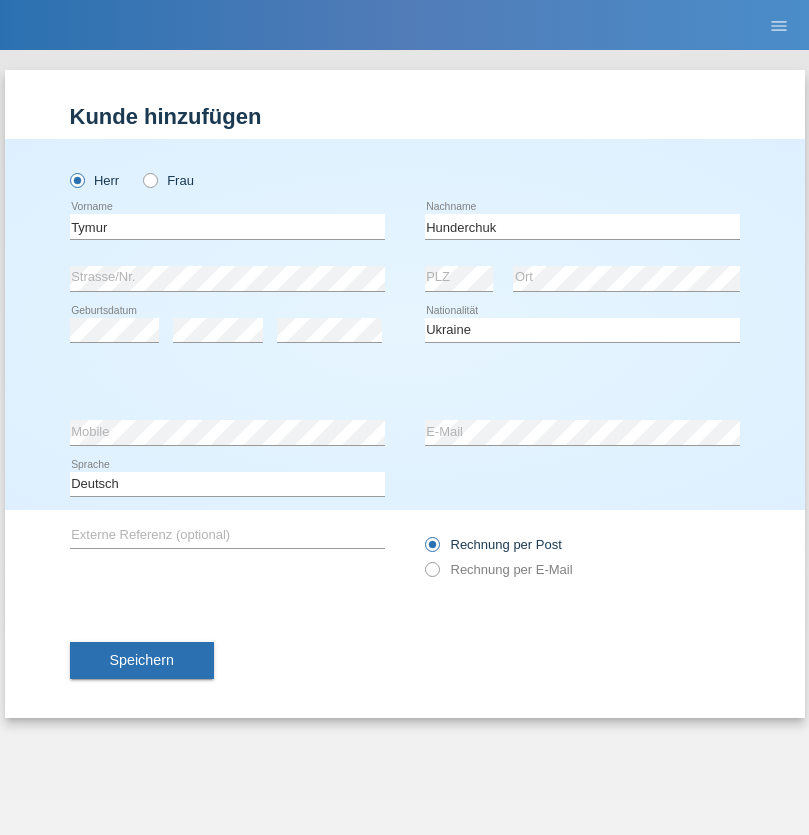 select on "C" 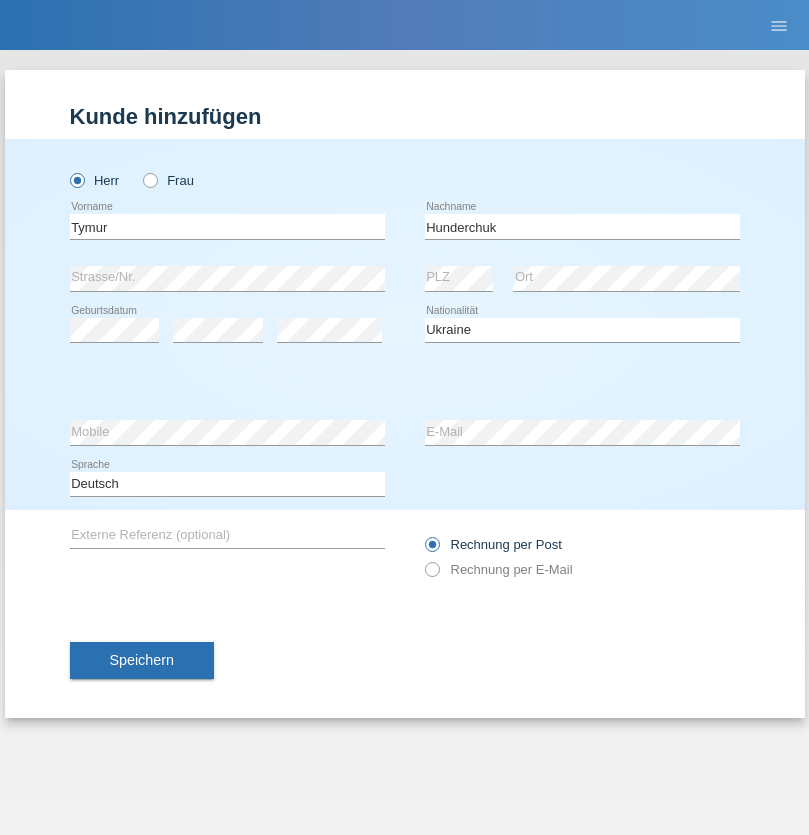 select on "20" 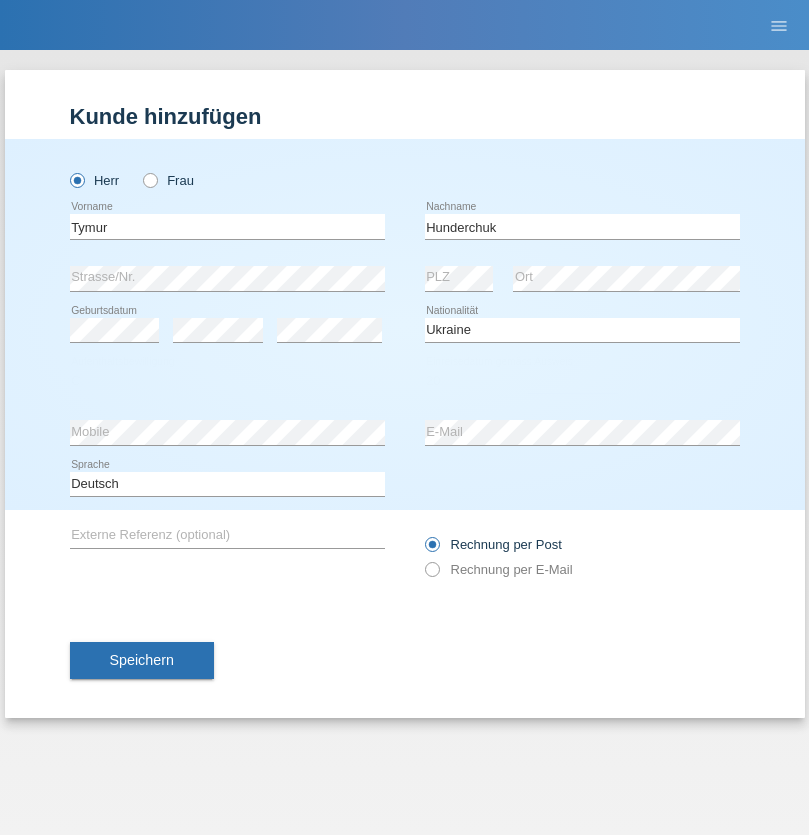 select on "08" 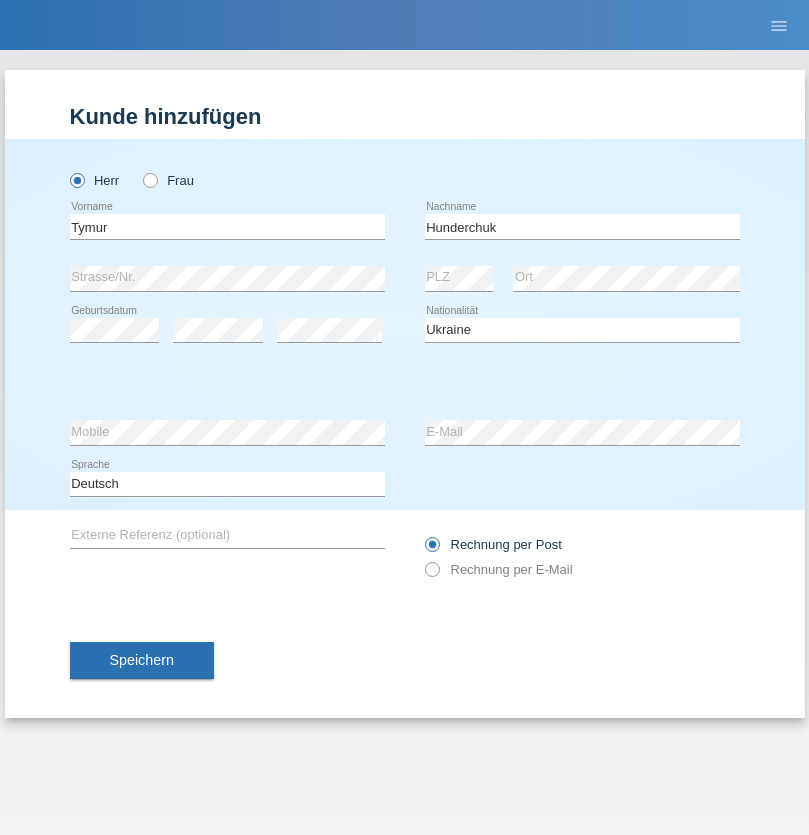 select on "2021" 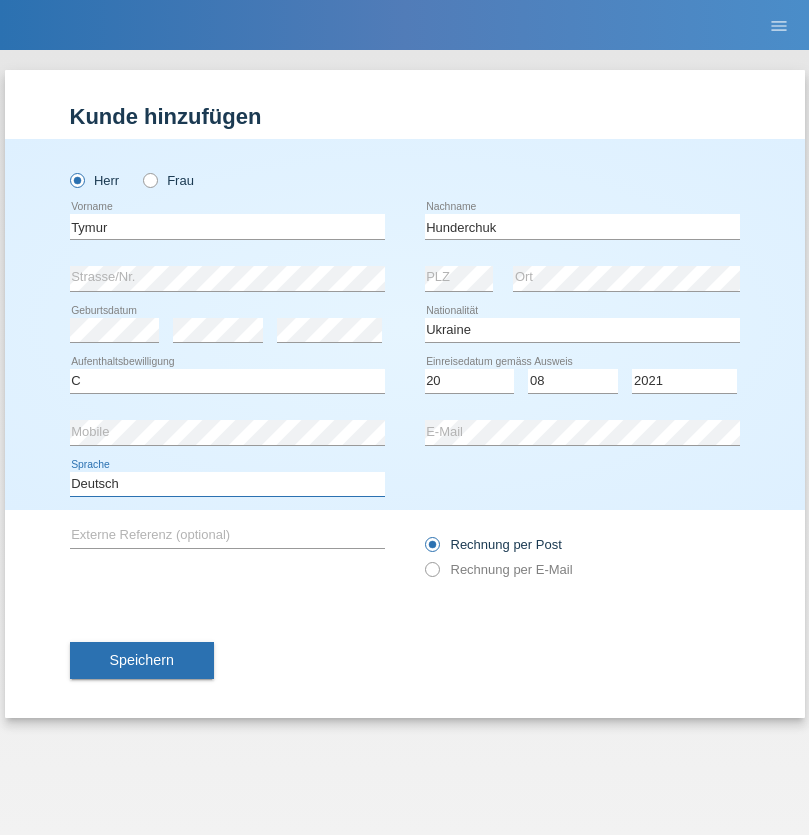 select on "en" 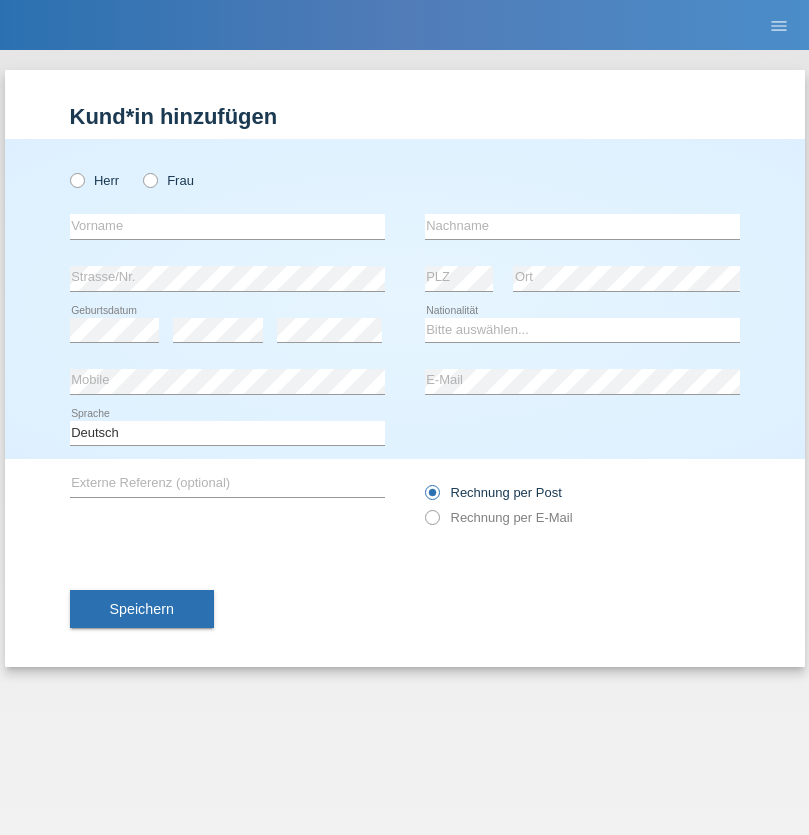 scroll, scrollTop: 0, scrollLeft: 0, axis: both 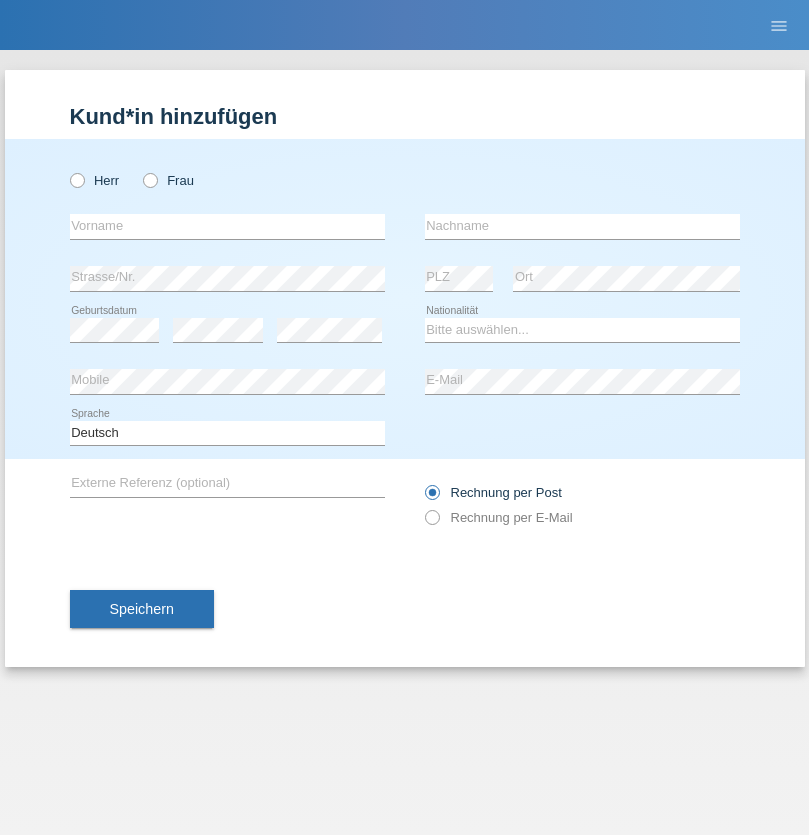 radio on "true" 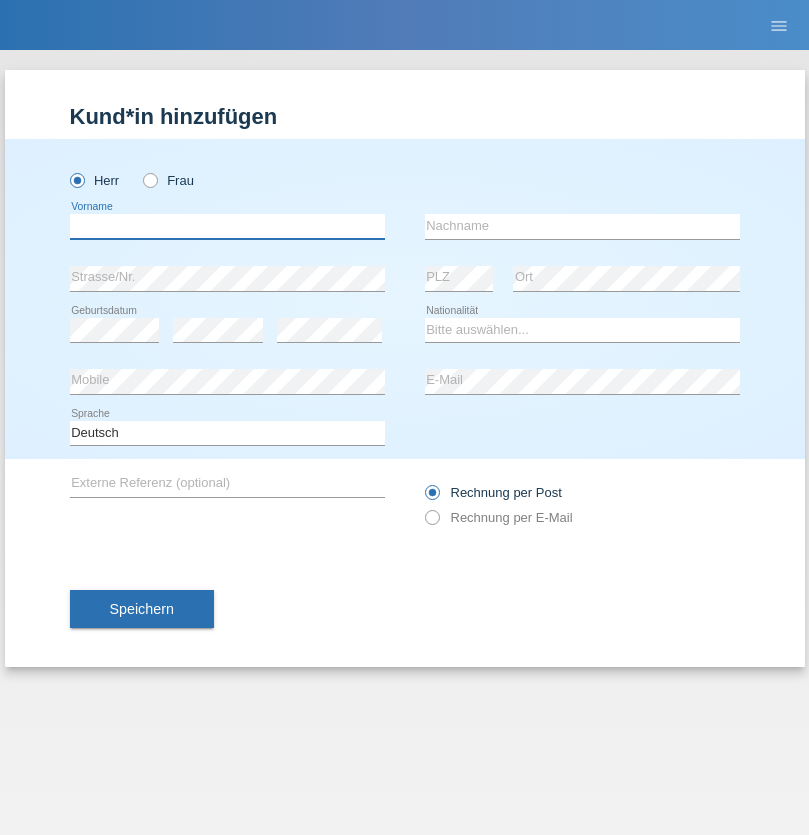 click at bounding box center [227, 226] 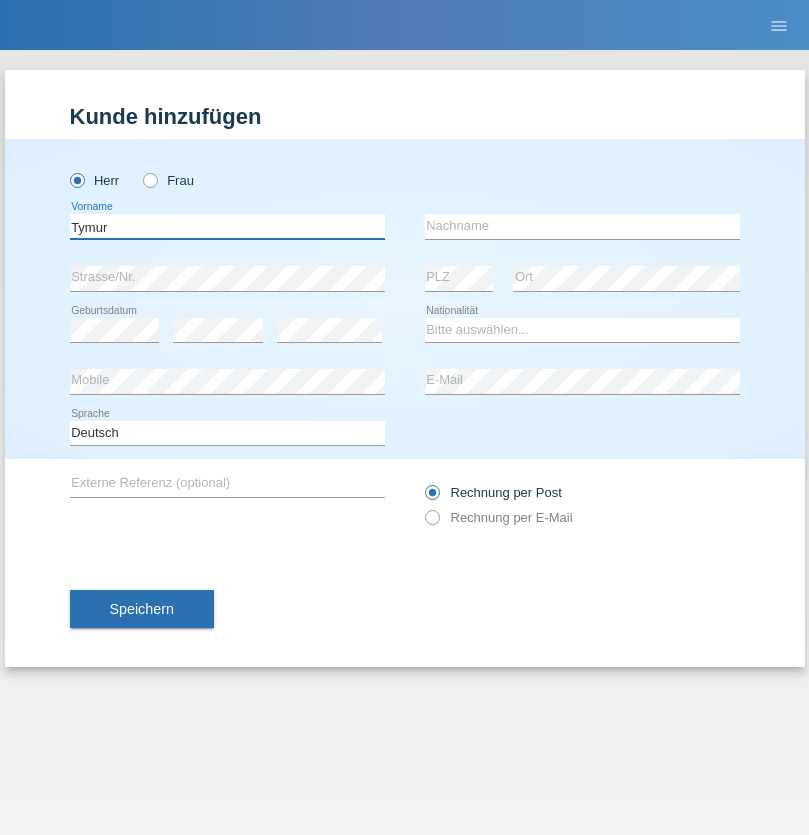 type on "Tymur" 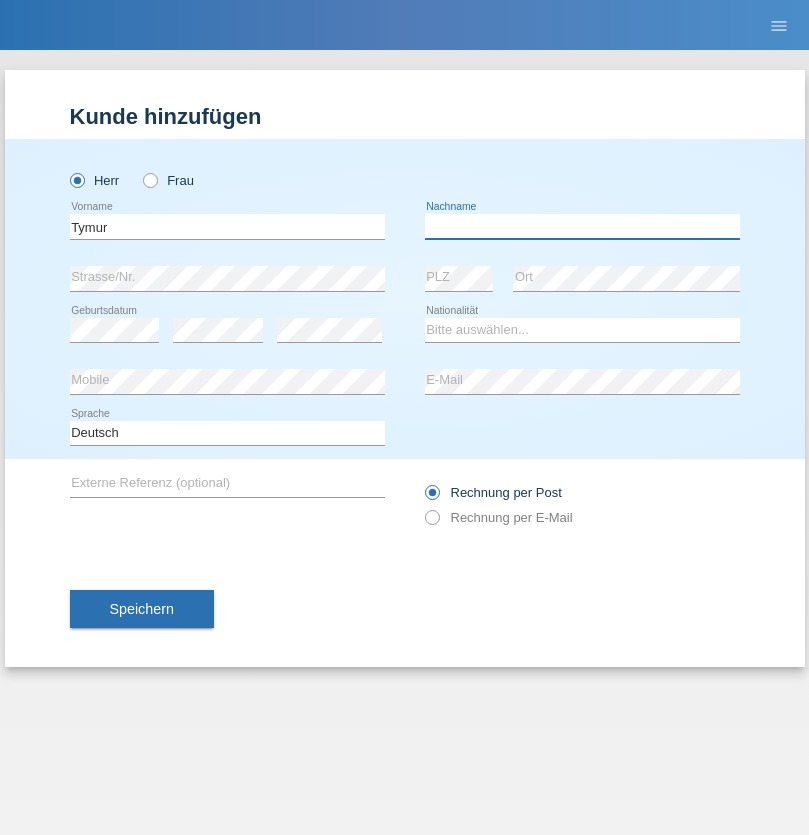 click at bounding box center [582, 226] 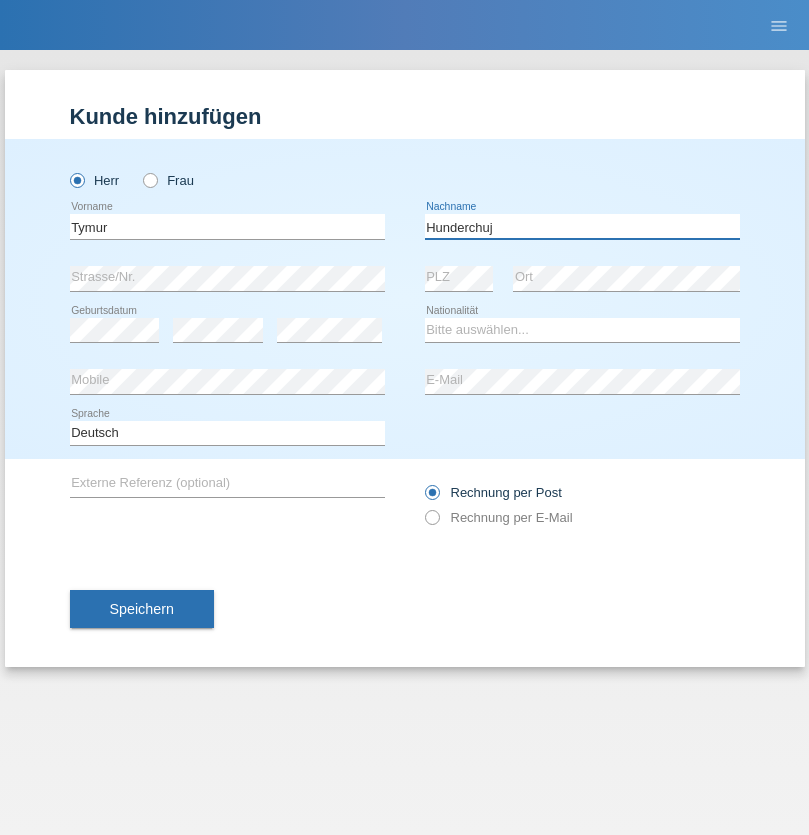 type on "Hunderchuj" 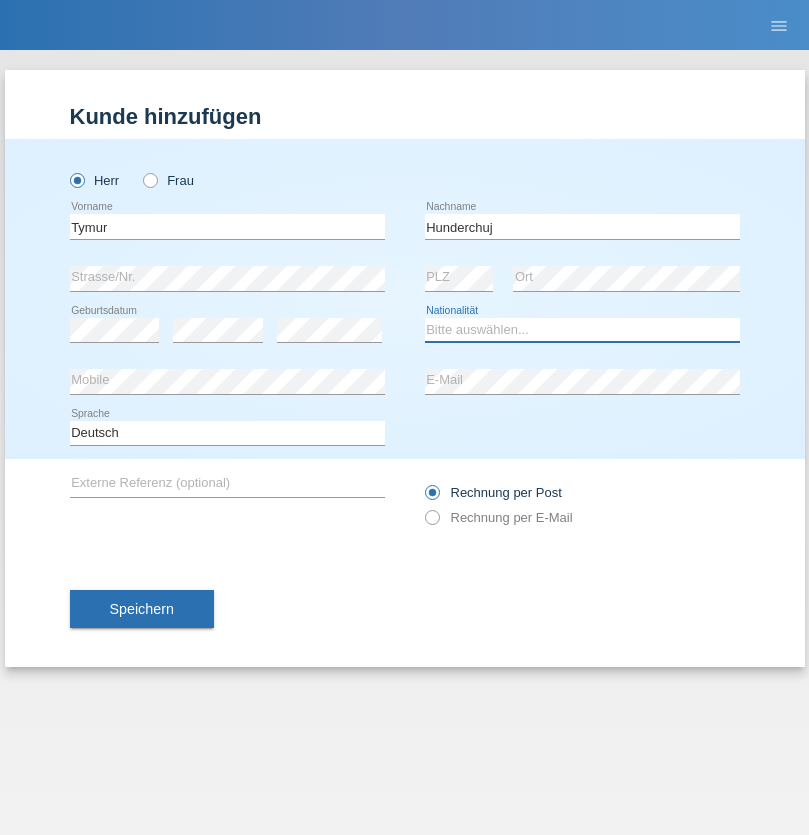 select on "UA" 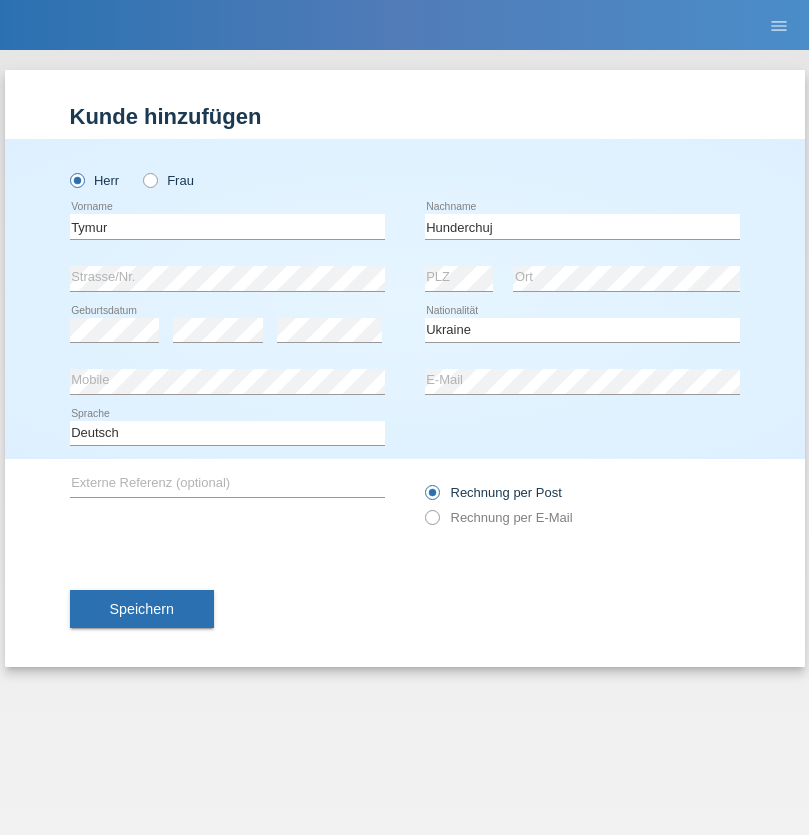 select on "C" 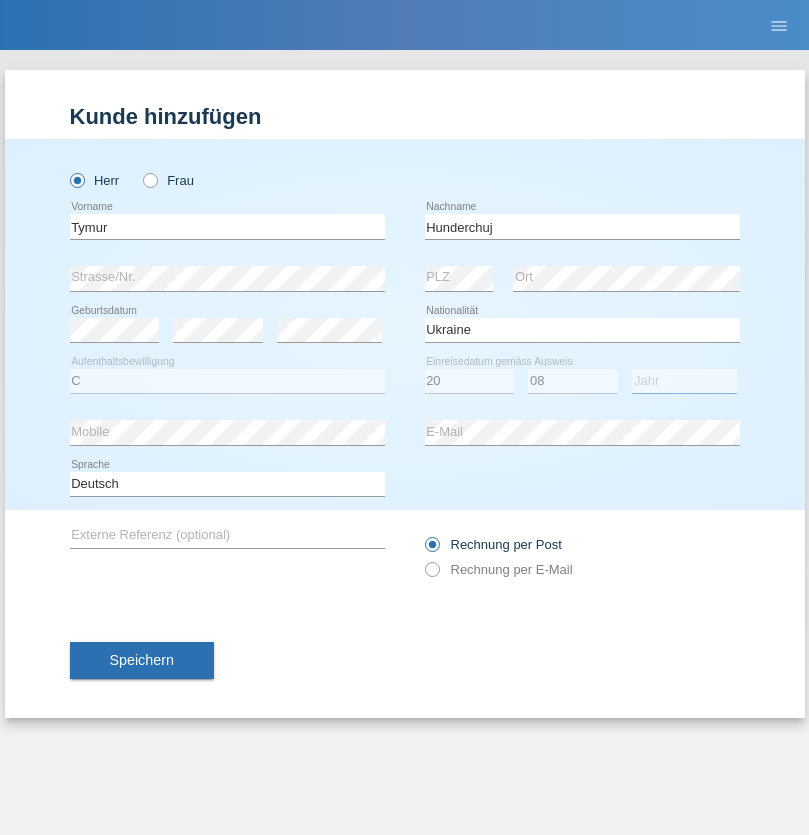 select on "2021" 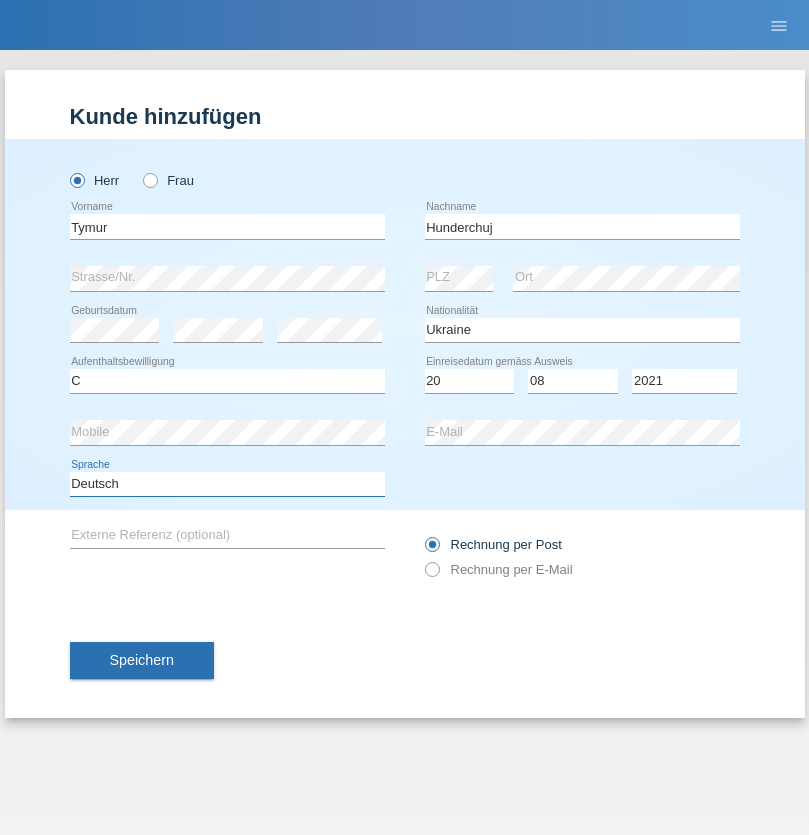 select on "en" 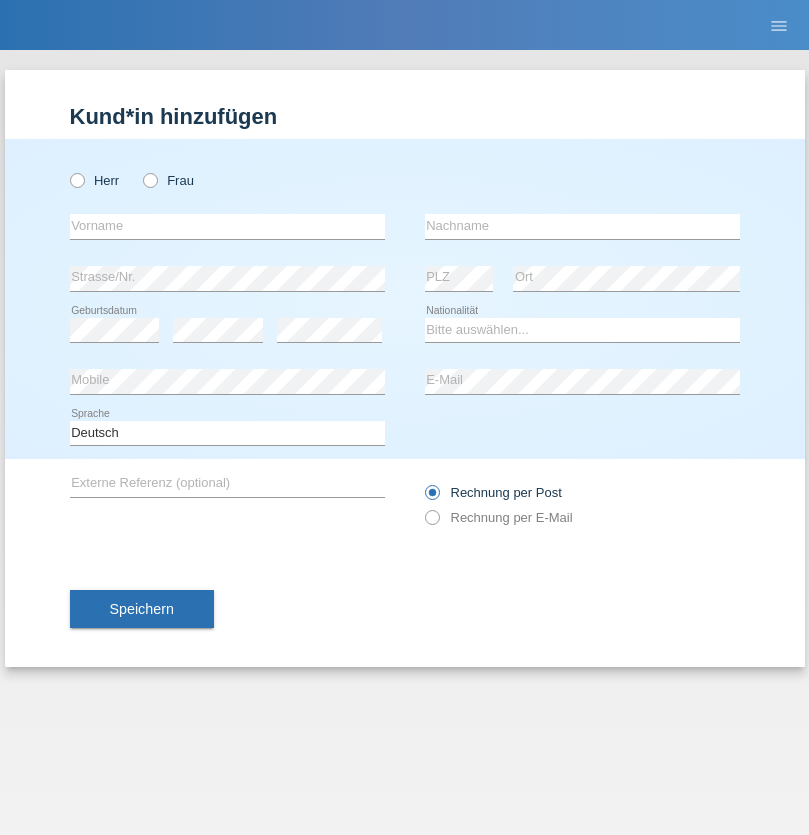 scroll, scrollTop: 0, scrollLeft: 0, axis: both 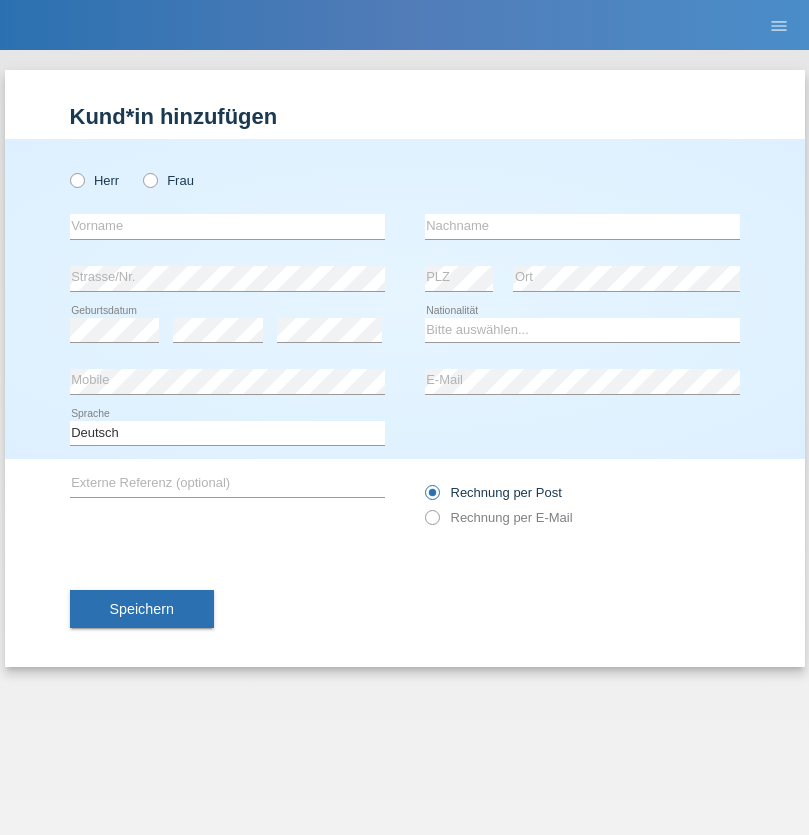 radio on "true" 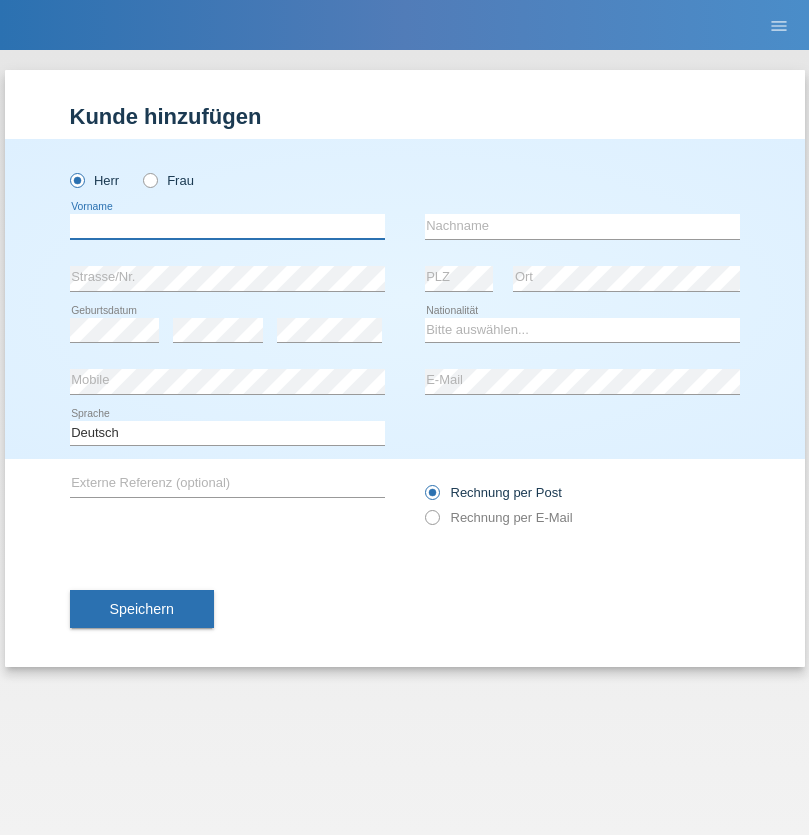 click at bounding box center (227, 226) 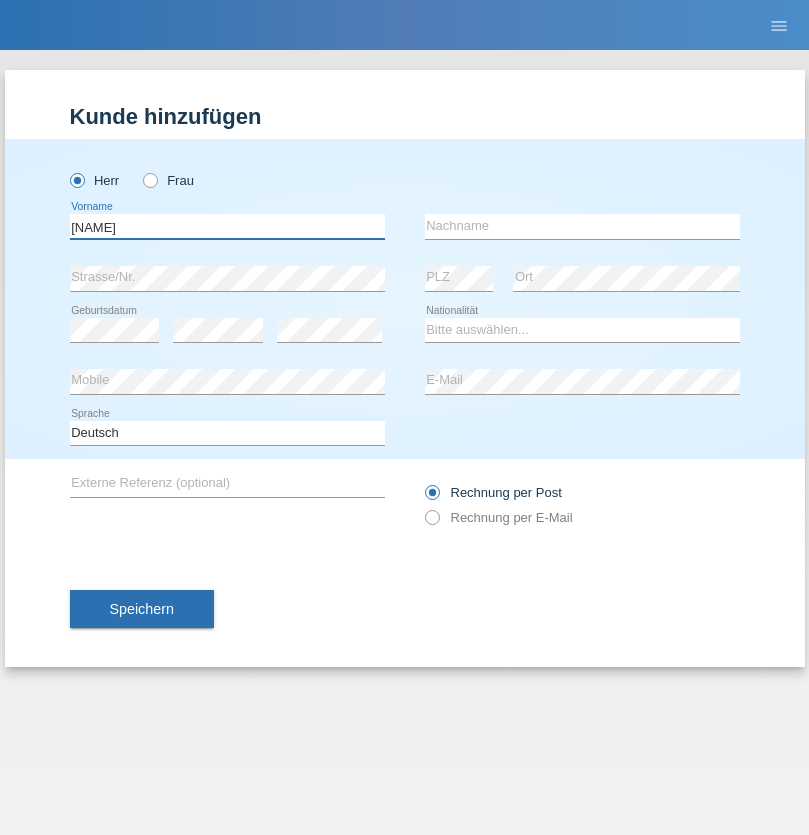 type on "[NAME]" 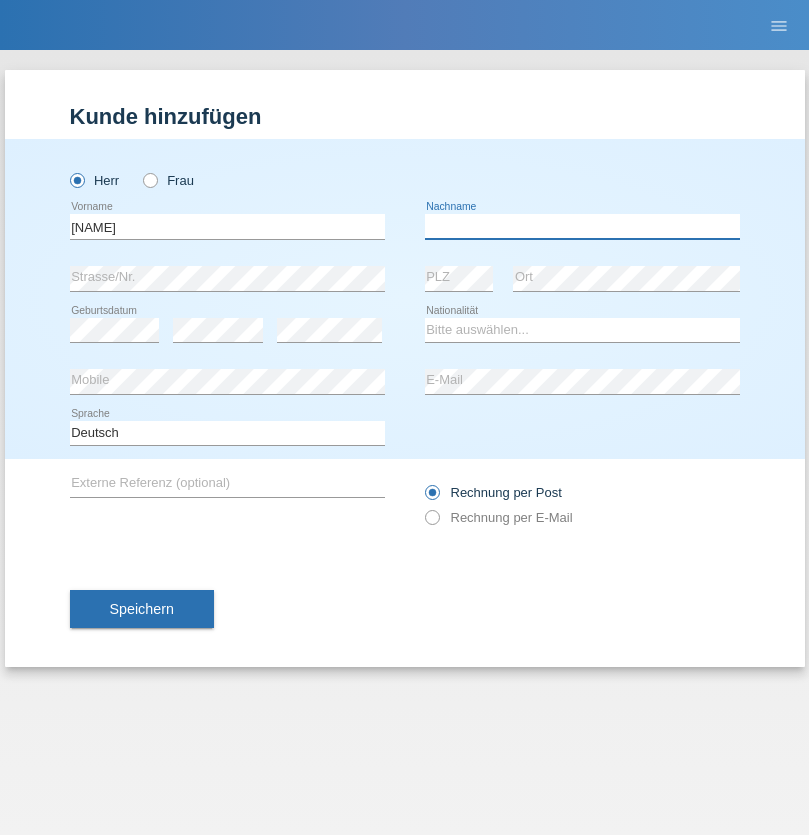 click at bounding box center (582, 226) 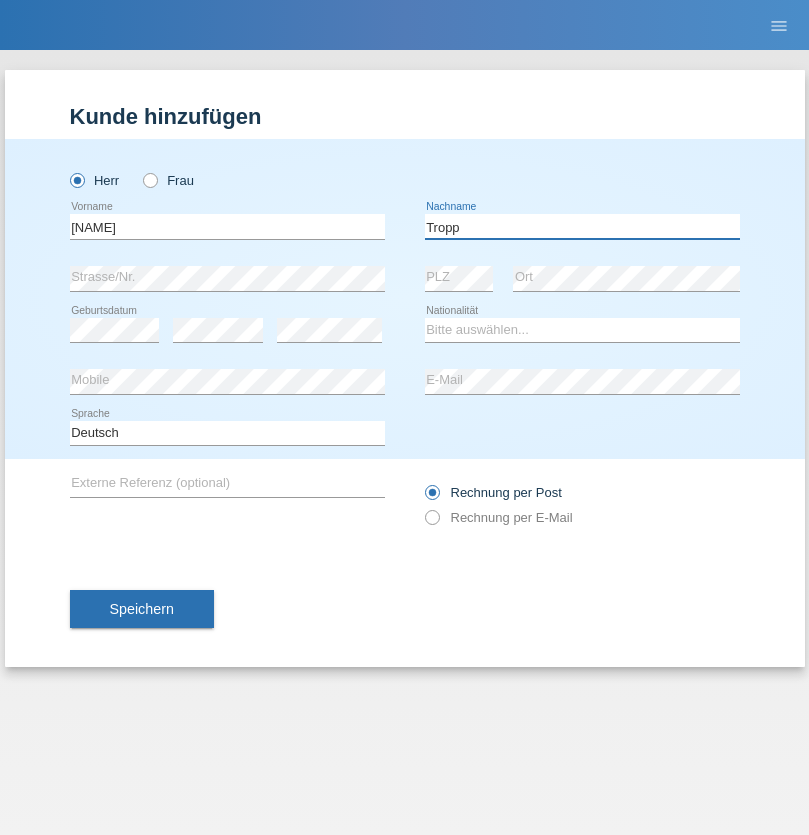 type on "Tropp" 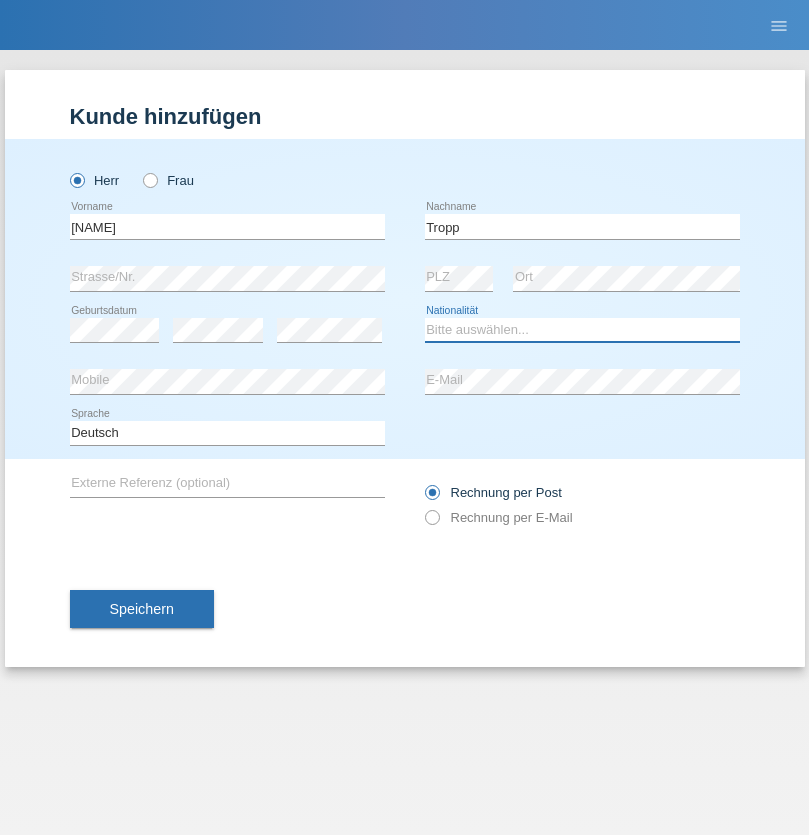 select on "SK" 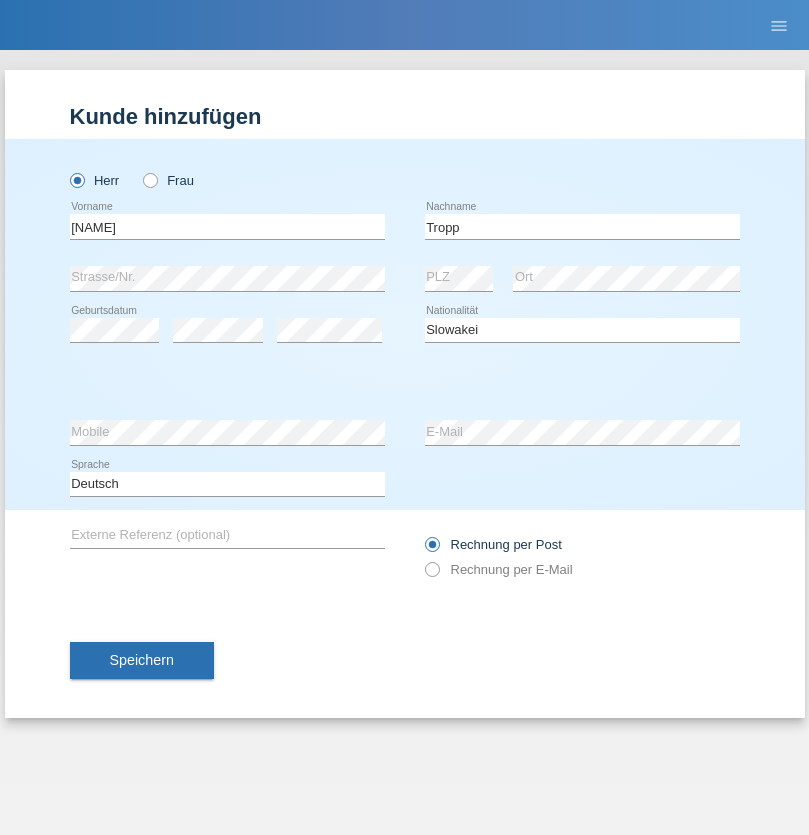 select on "C" 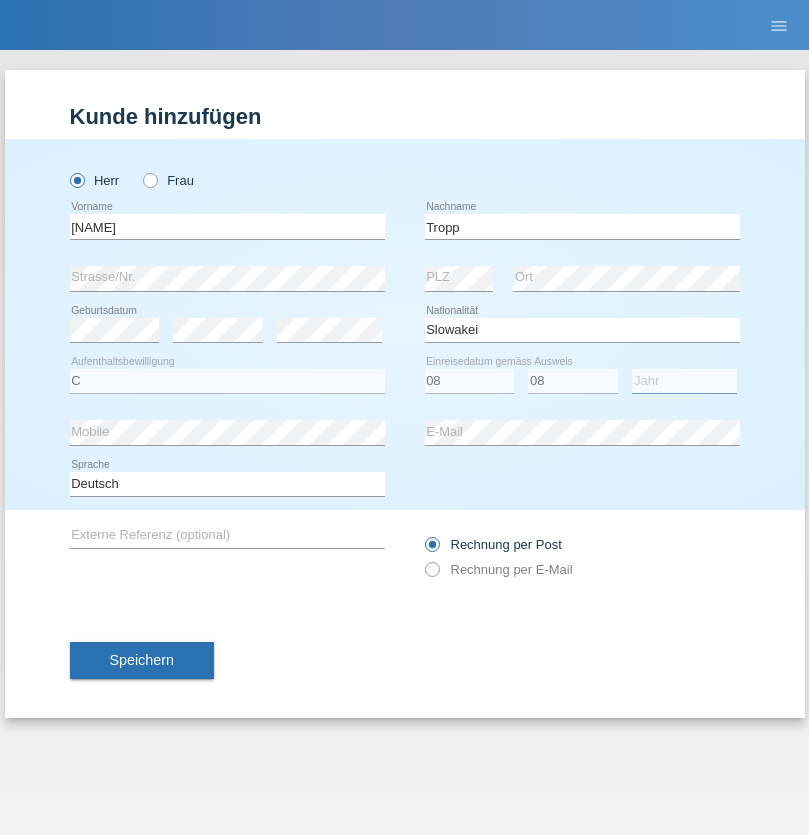 select on "2021" 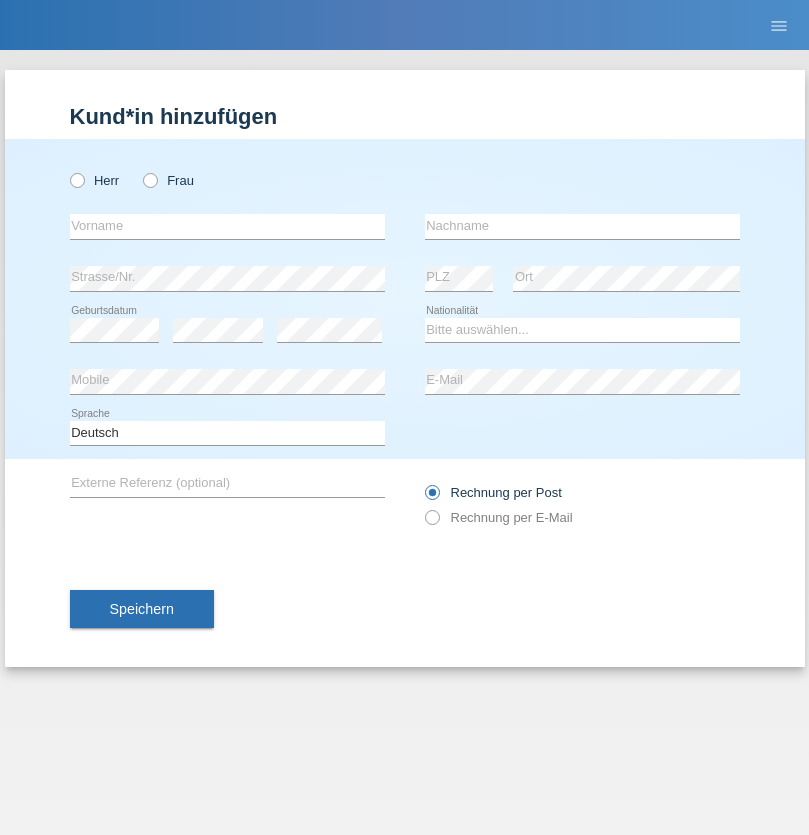 scroll, scrollTop: 0, scrollLeft: 0, axis: both 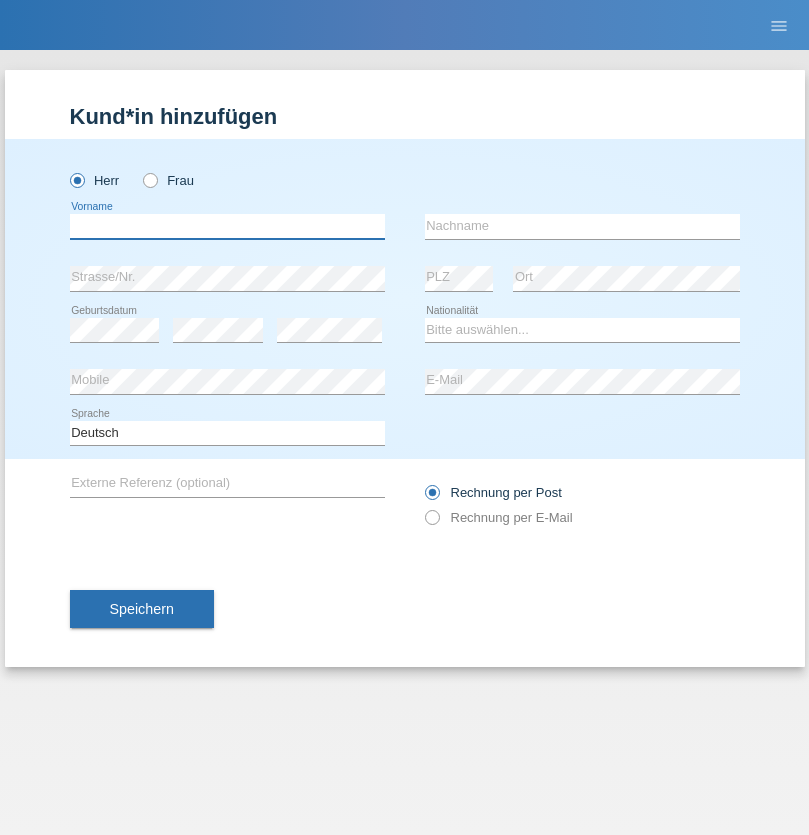 click at bounding box center (227, 226) 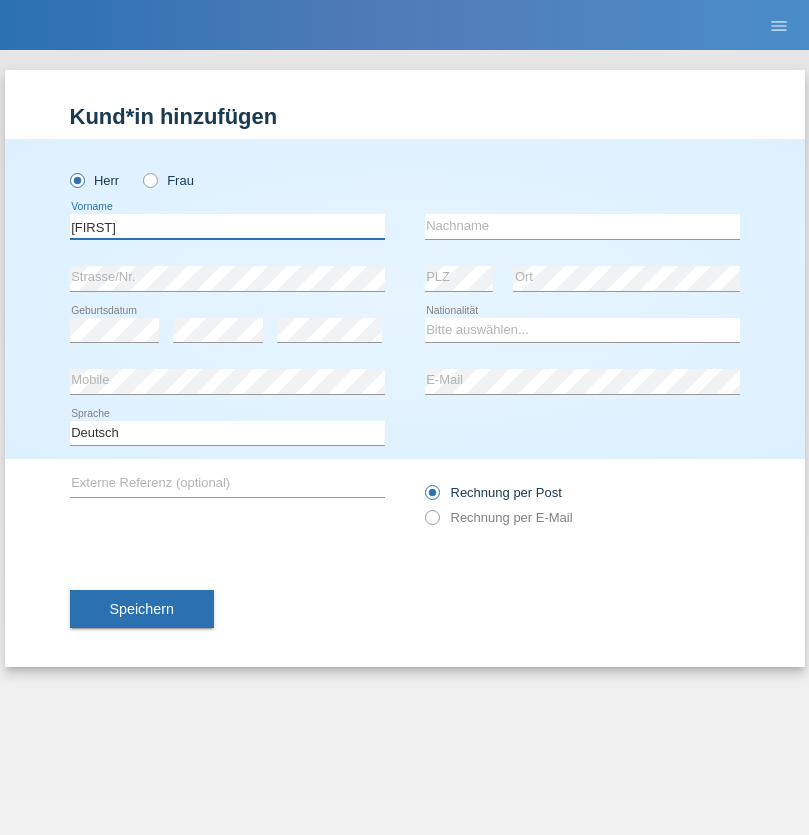 type on "[FIRST]" 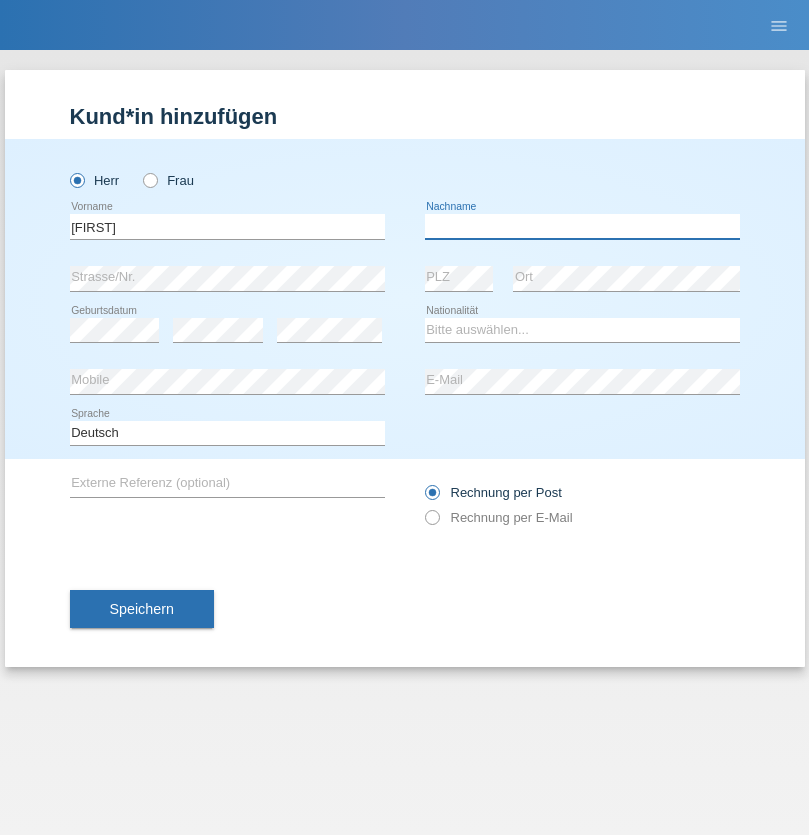 click at bounding box center (582, 226) 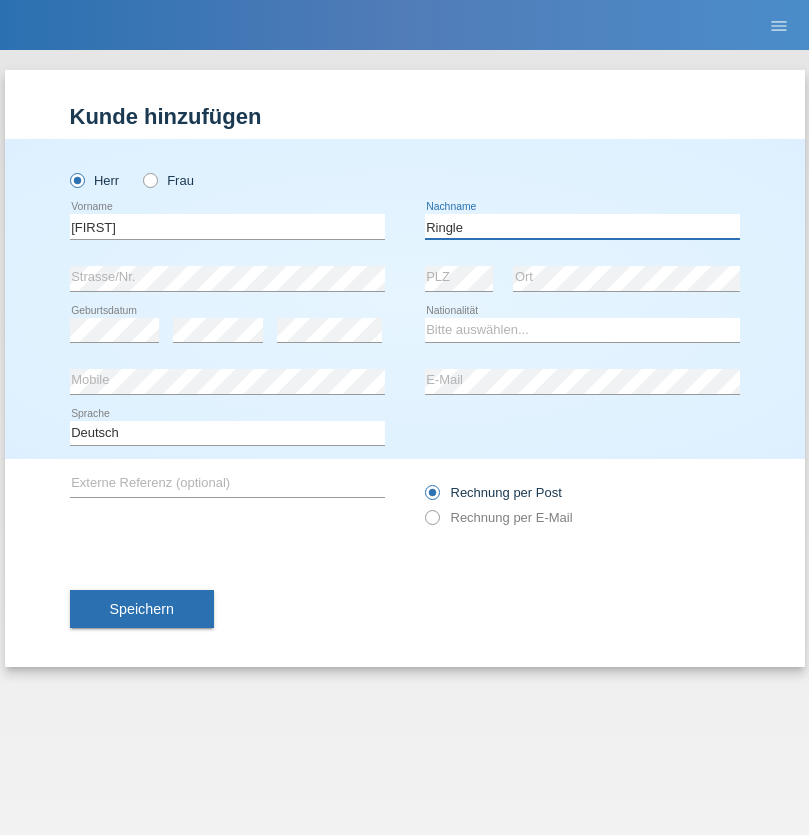 type on "Ringle" 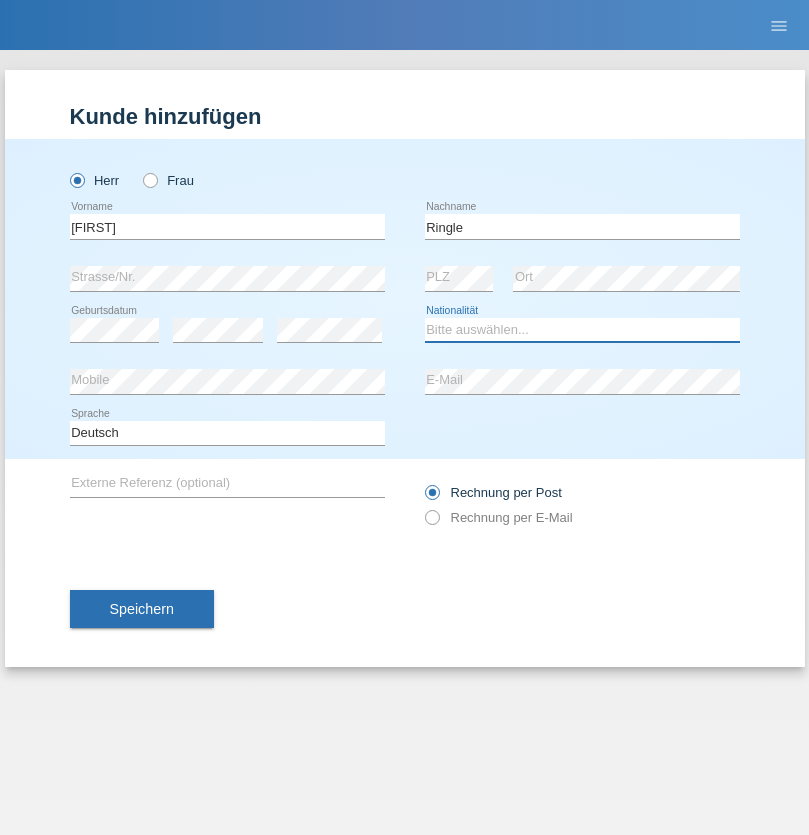 select on "DE" 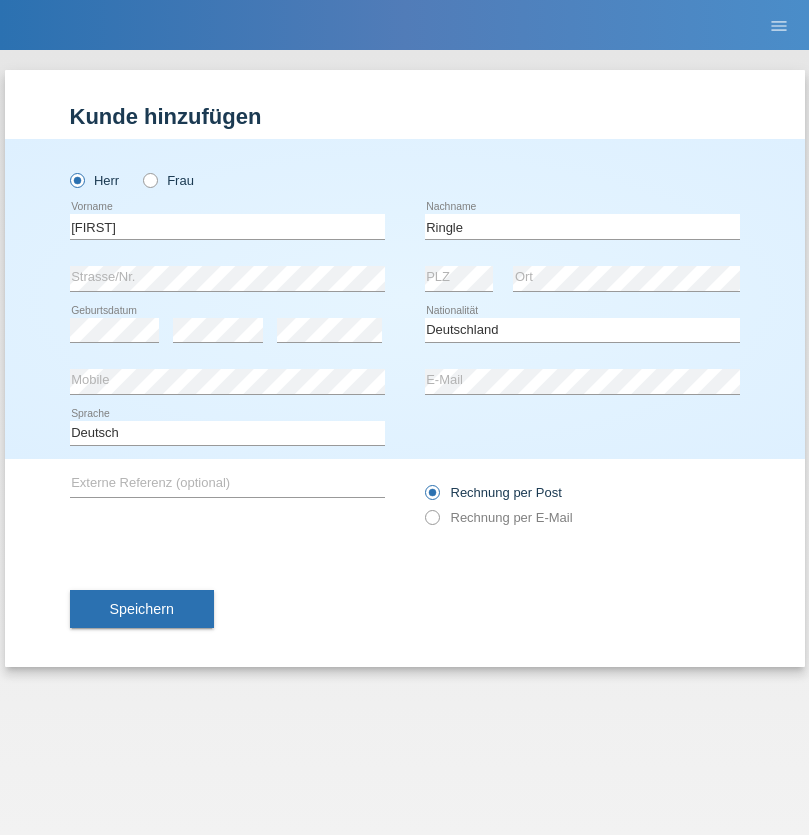 select on "C" 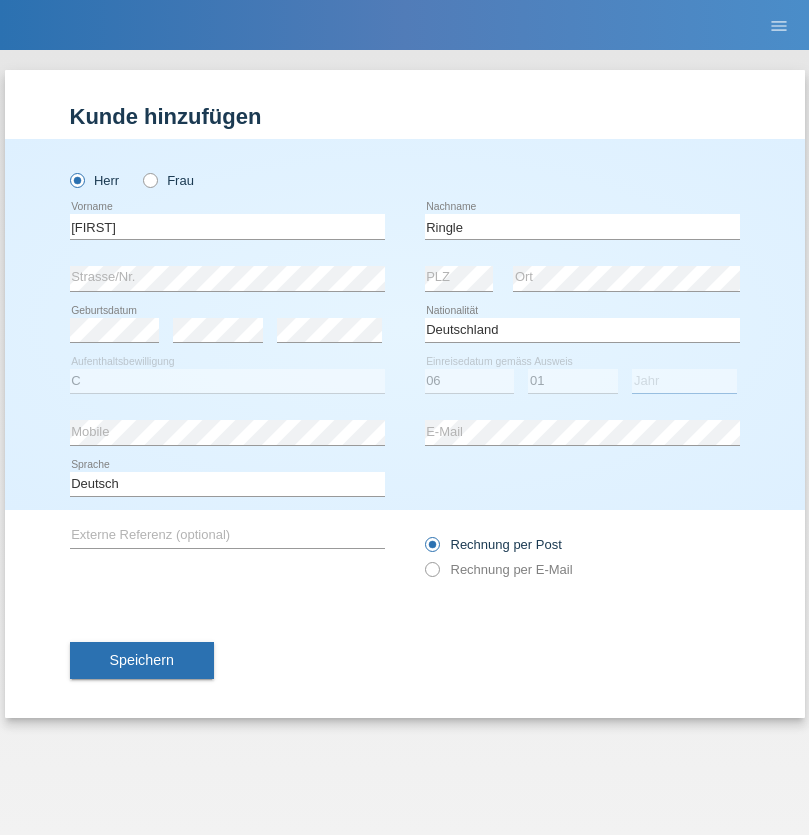 select on "2021" 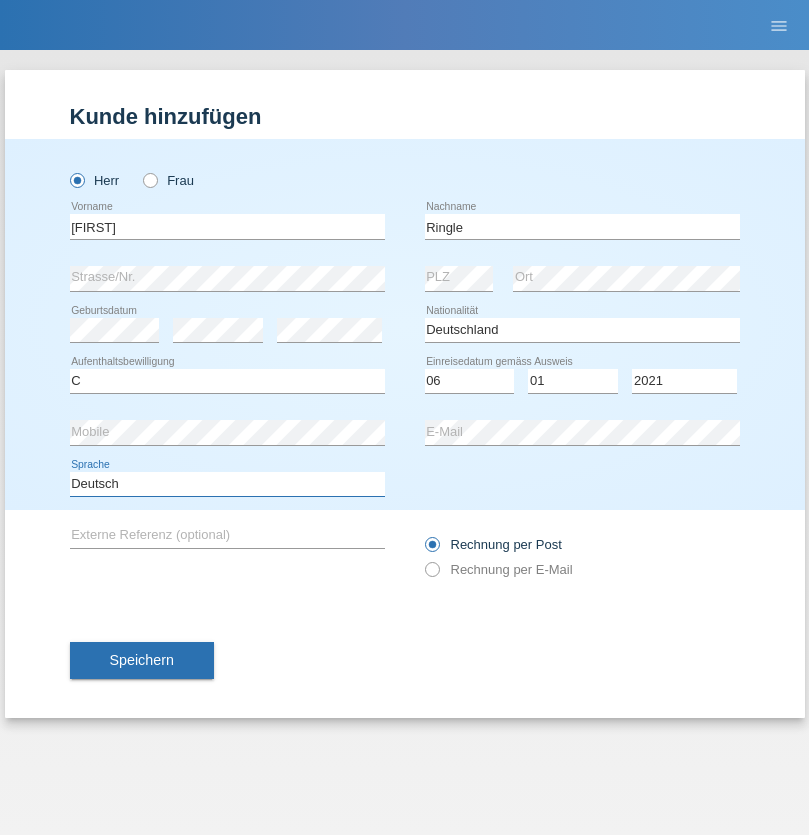 select on "en" 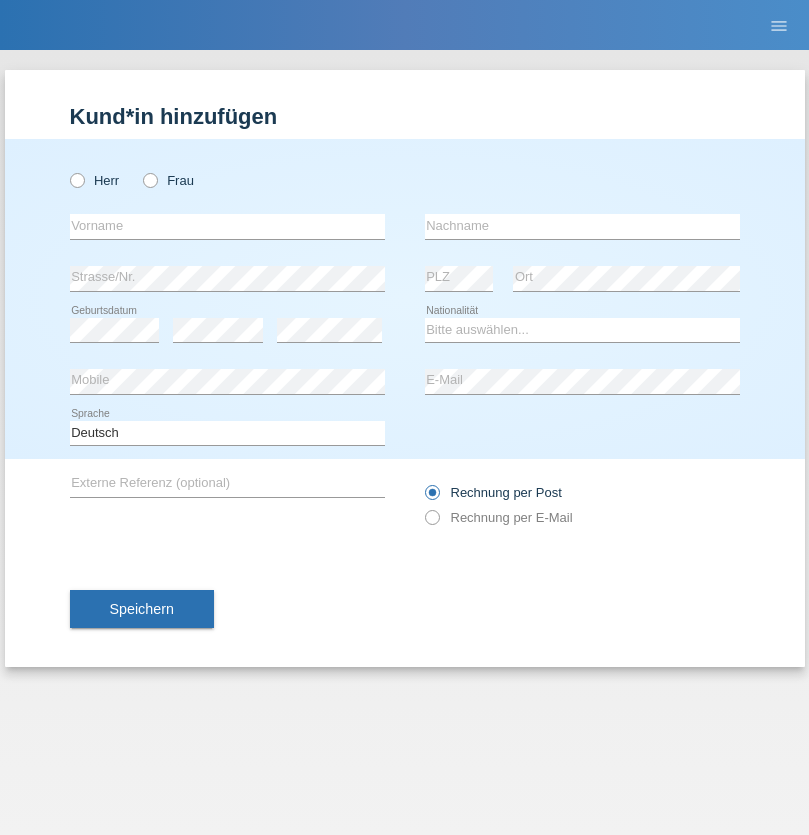 scroll, scrollTop: 0, scrollLeft: 0, axis: both 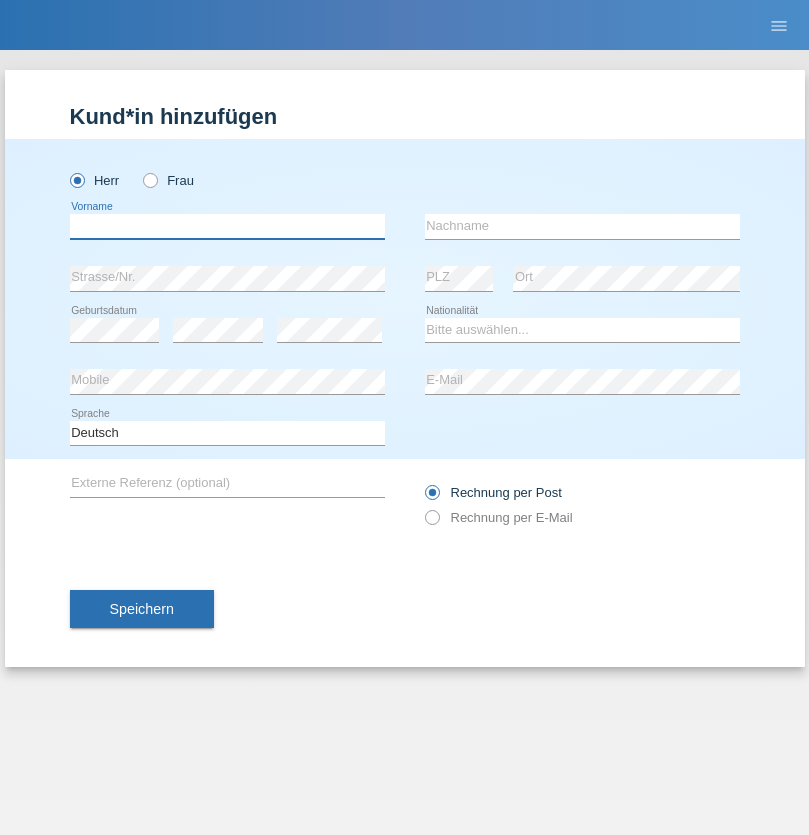 click at bounding box center (227, 226) 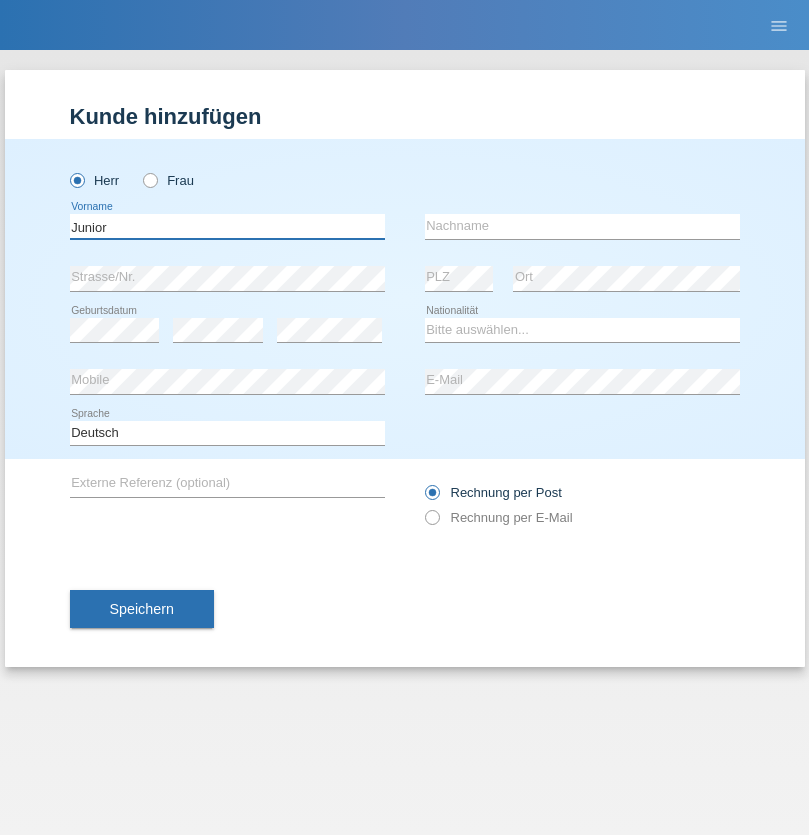 type on "Junior" 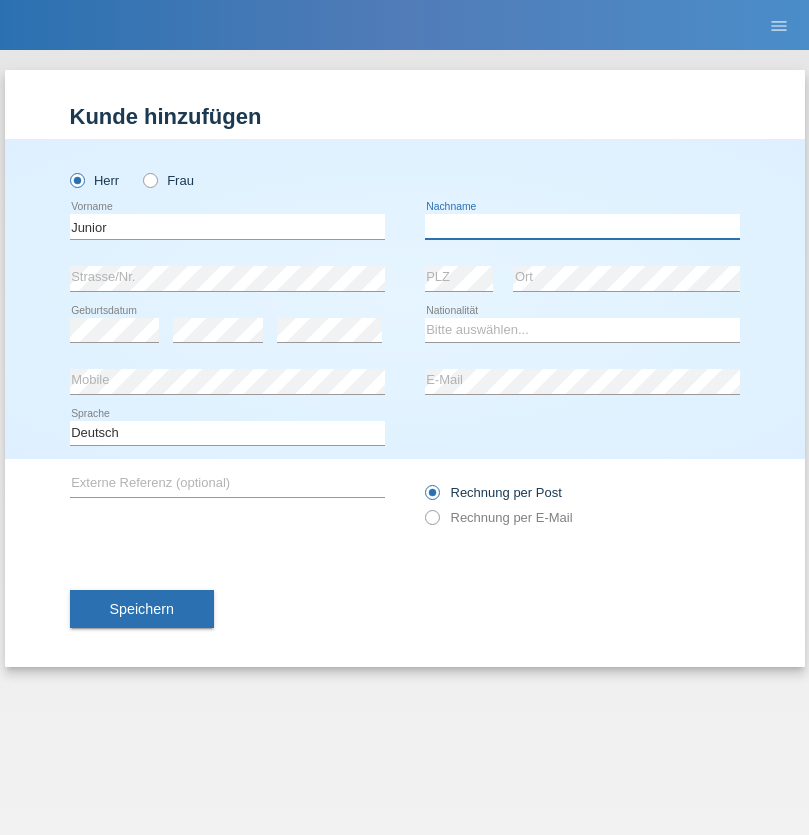 click at bounding box center (582, 226) 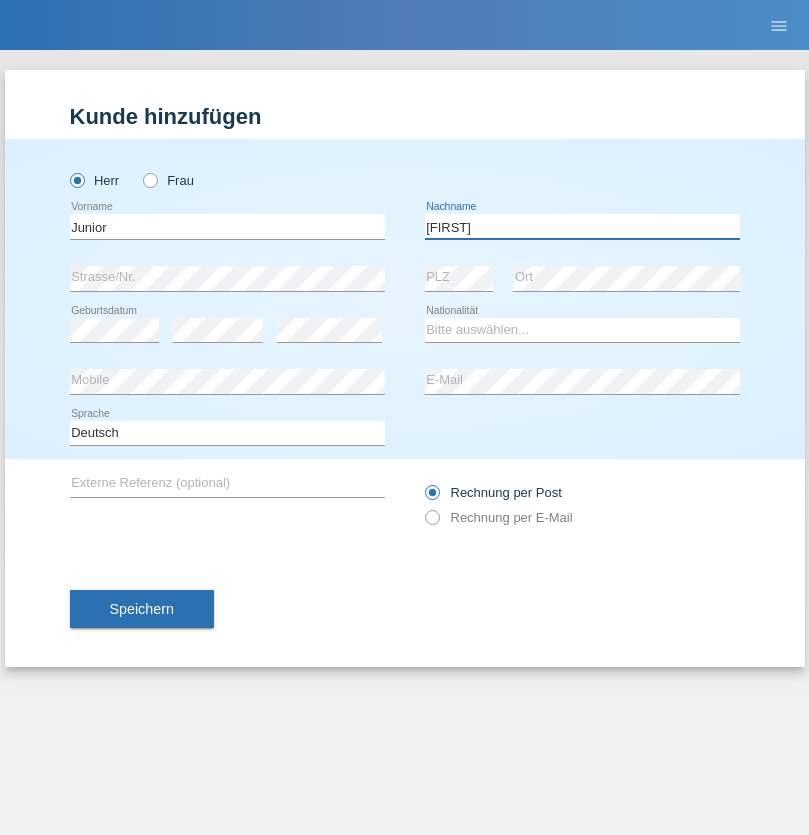 type on "Mauricio" 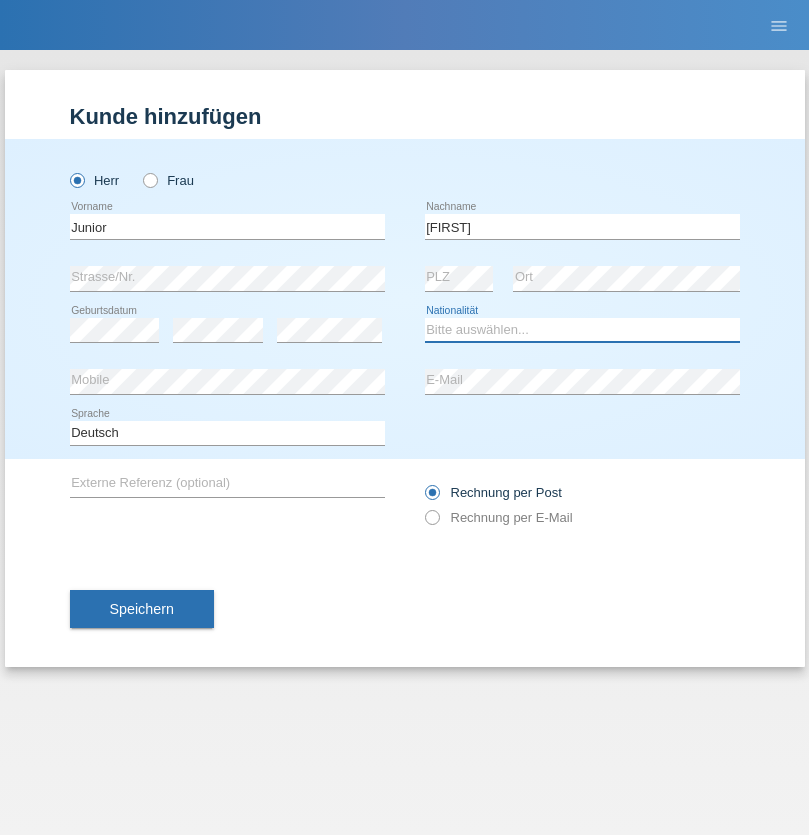 select on "CH" 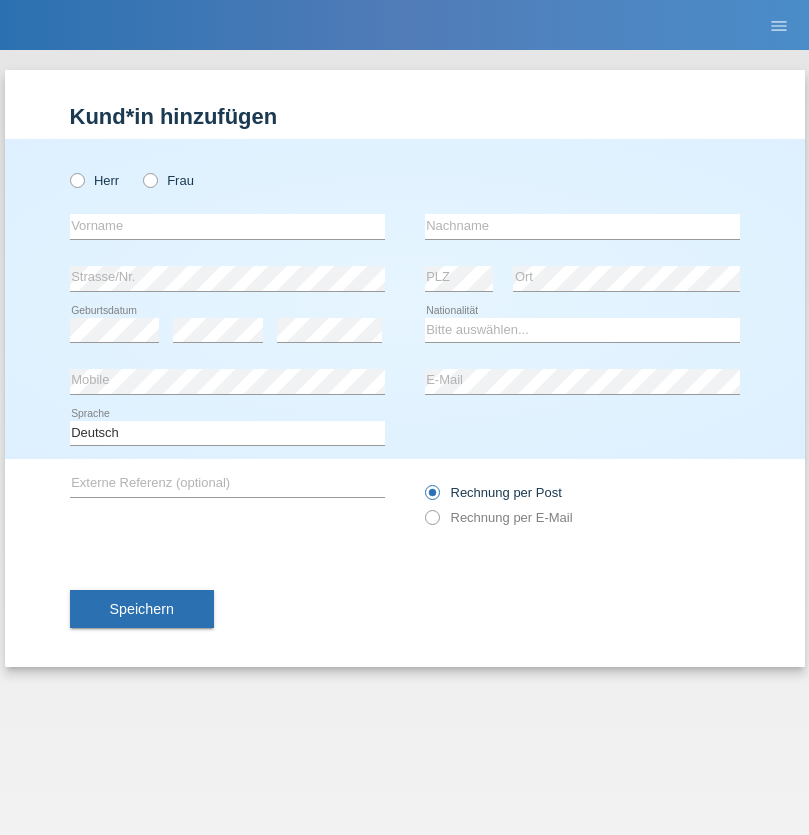 scroll, scrollTop: 0, scrollLeft: 0, axis: both 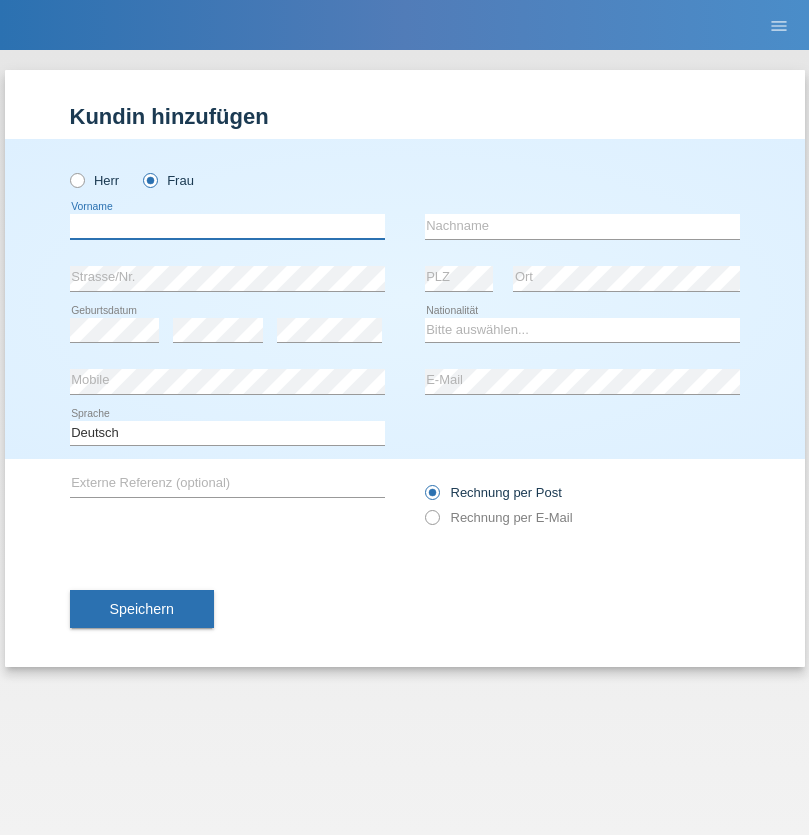 click at bounding box center (227, 226) 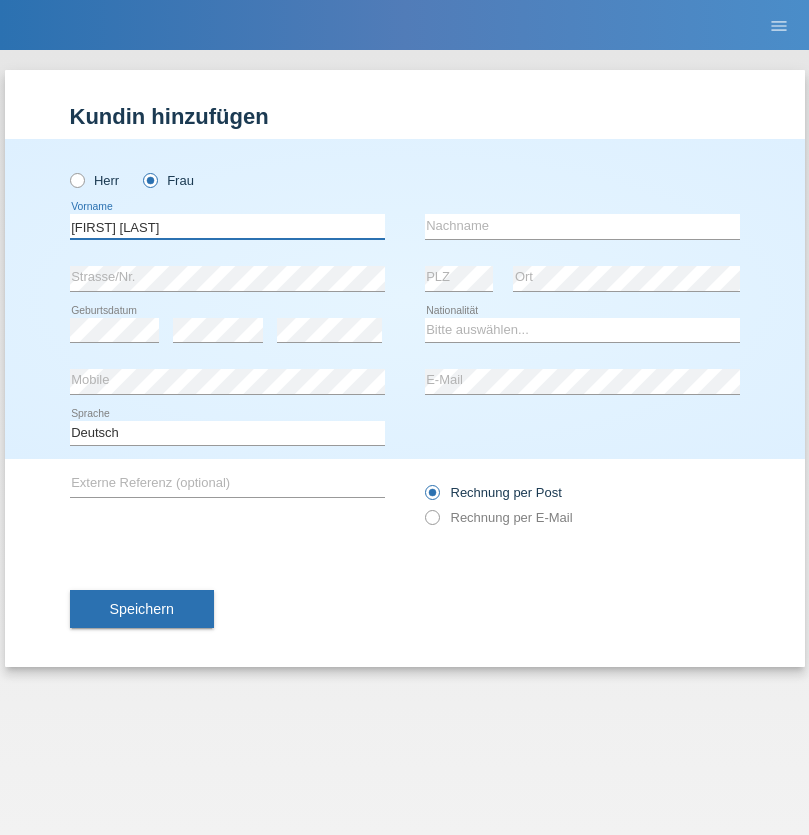 type on "[FIRST] [LAST]" 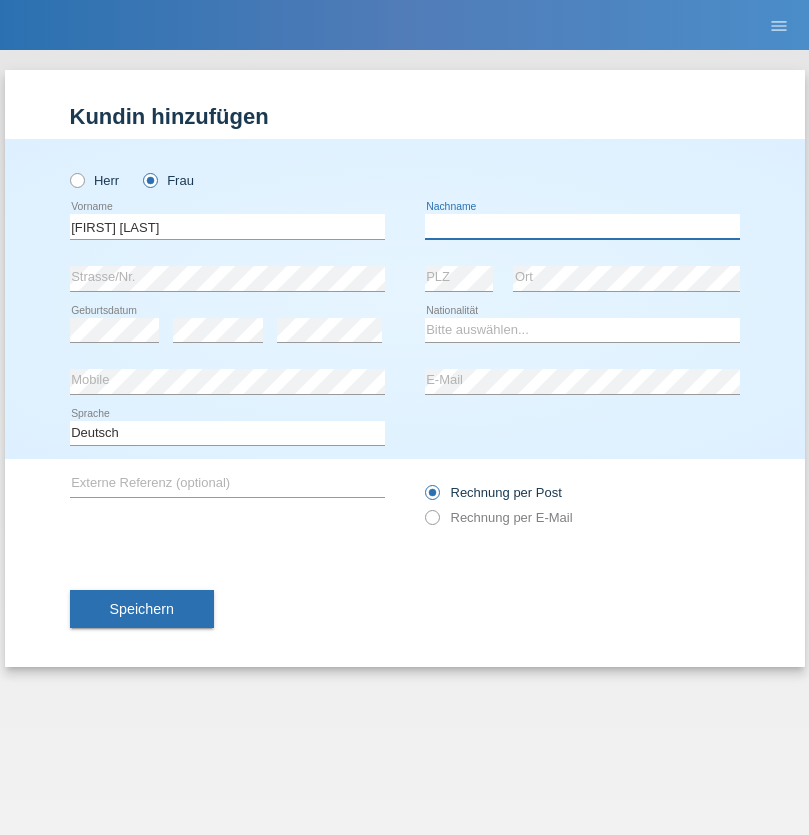 click at bounding box center [582, 226] 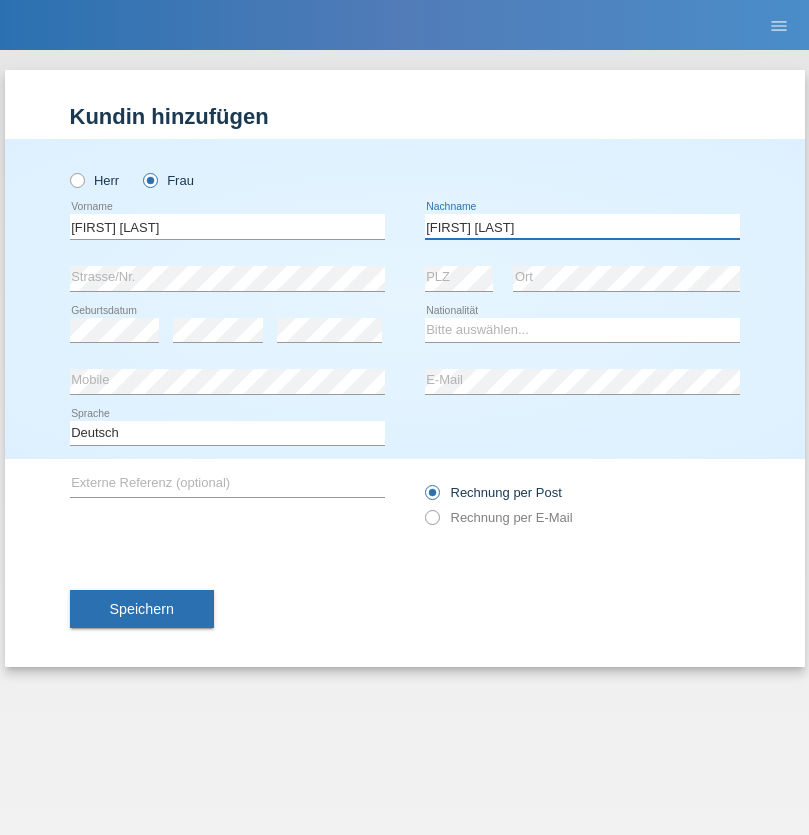 type on "[FIRST] [LAST]" 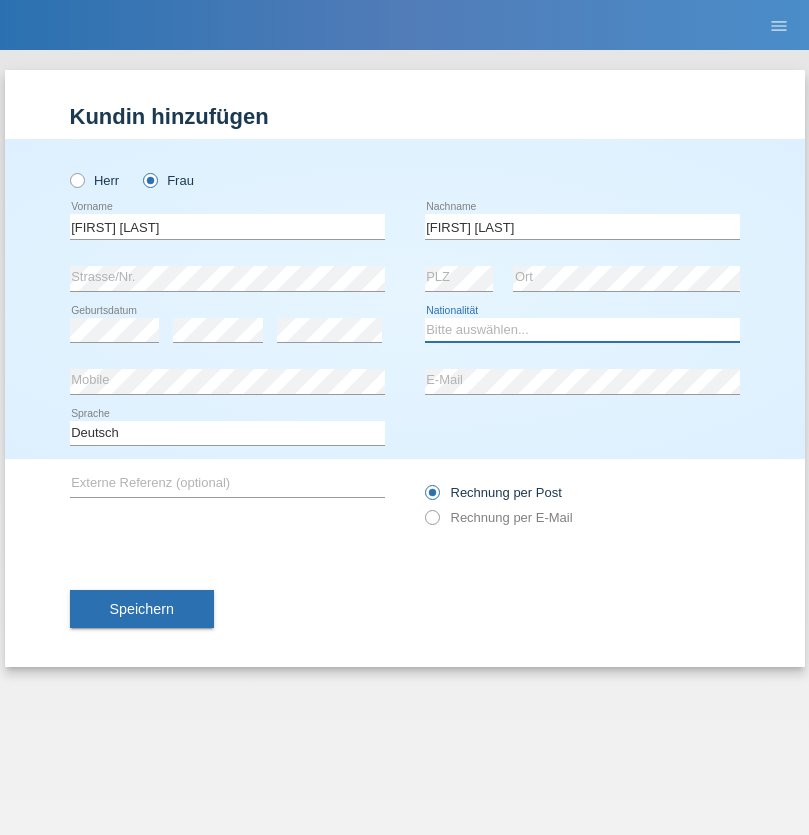 select on "CH" 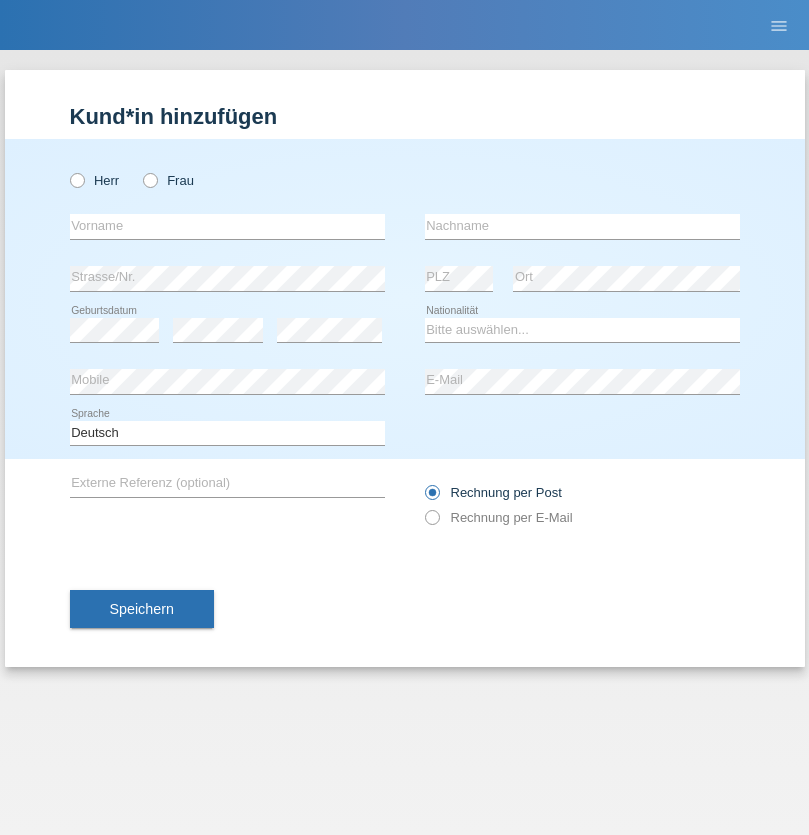 scroll, scrollTop: 0, scrollLeft: 0, axis: both 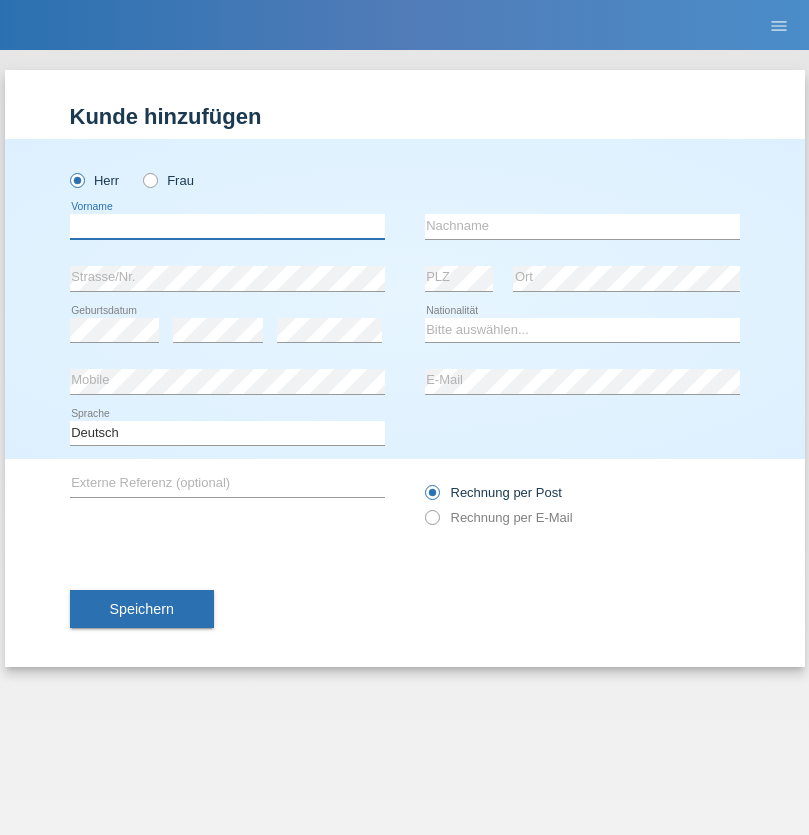 click at bounding box center [227, 226] 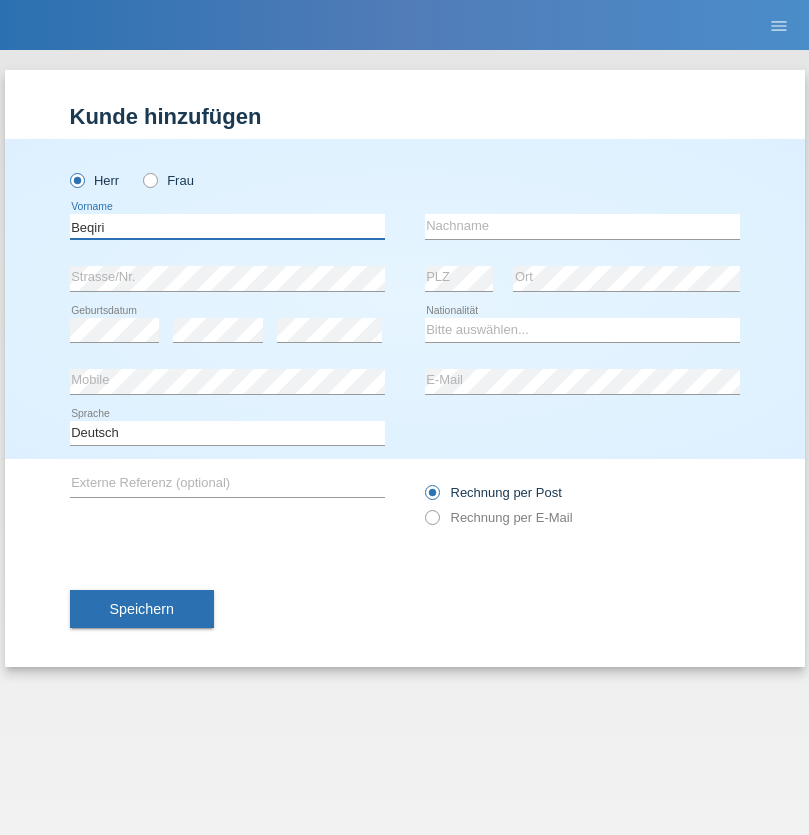 type on "Beqiri" 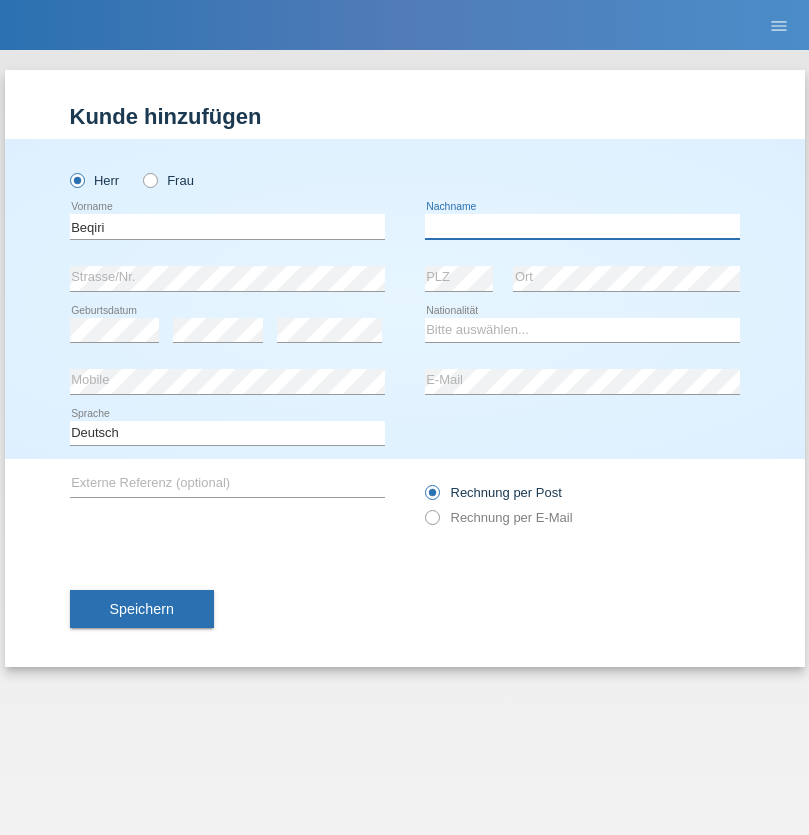 click at bounding box center [582, 226] 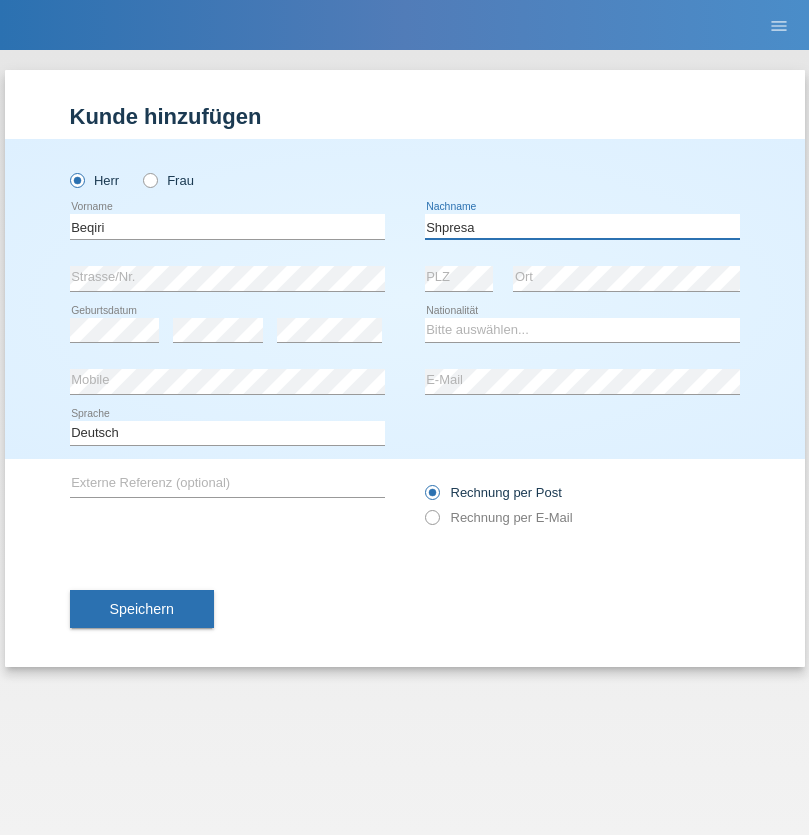 type on "Shpresa" 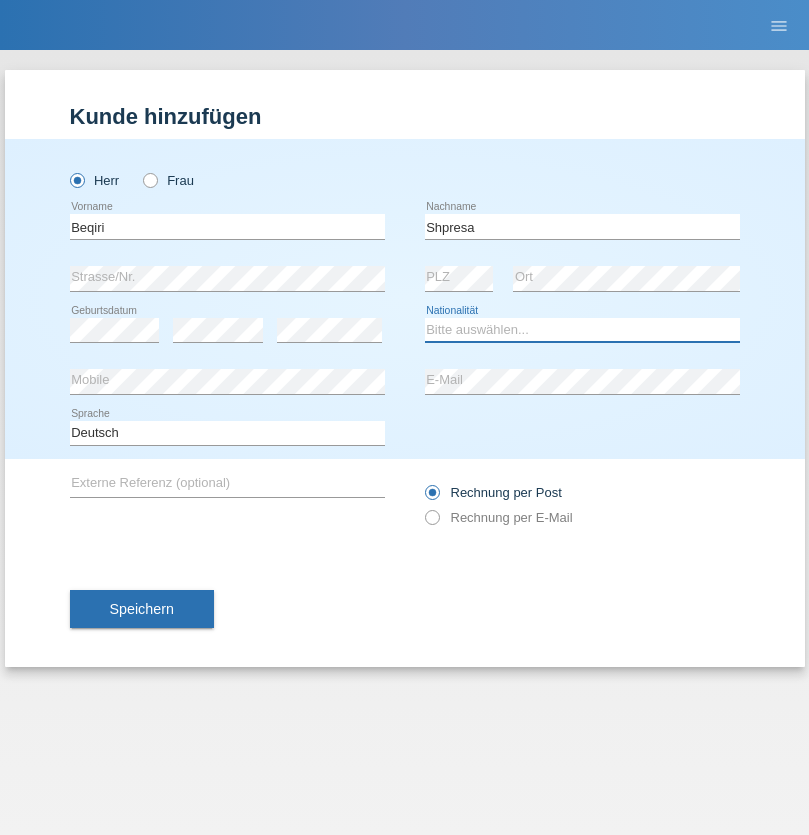 select on "XK" 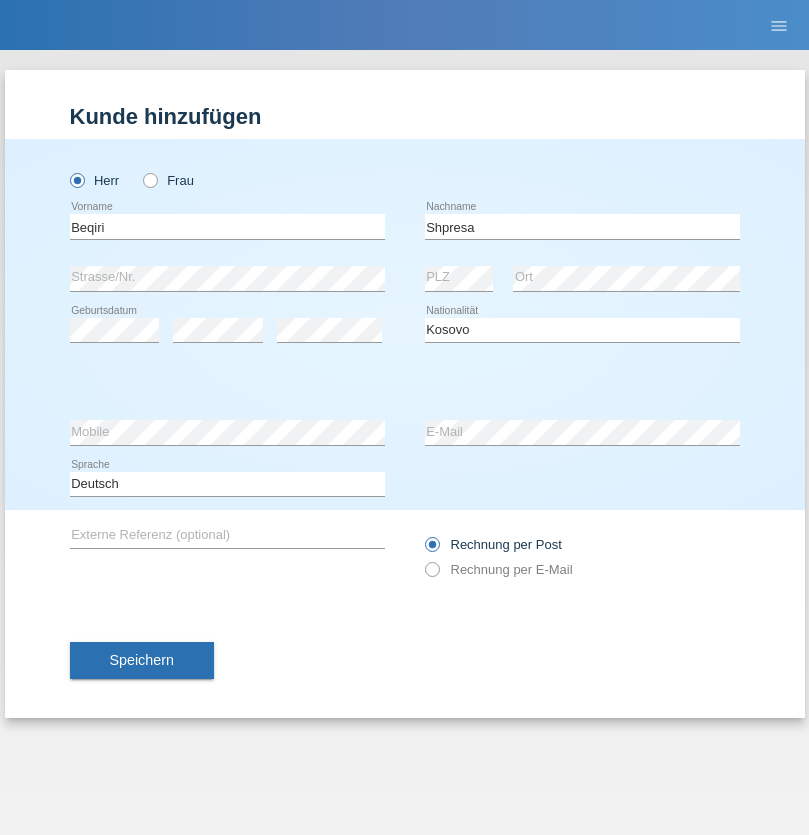 select on "C" 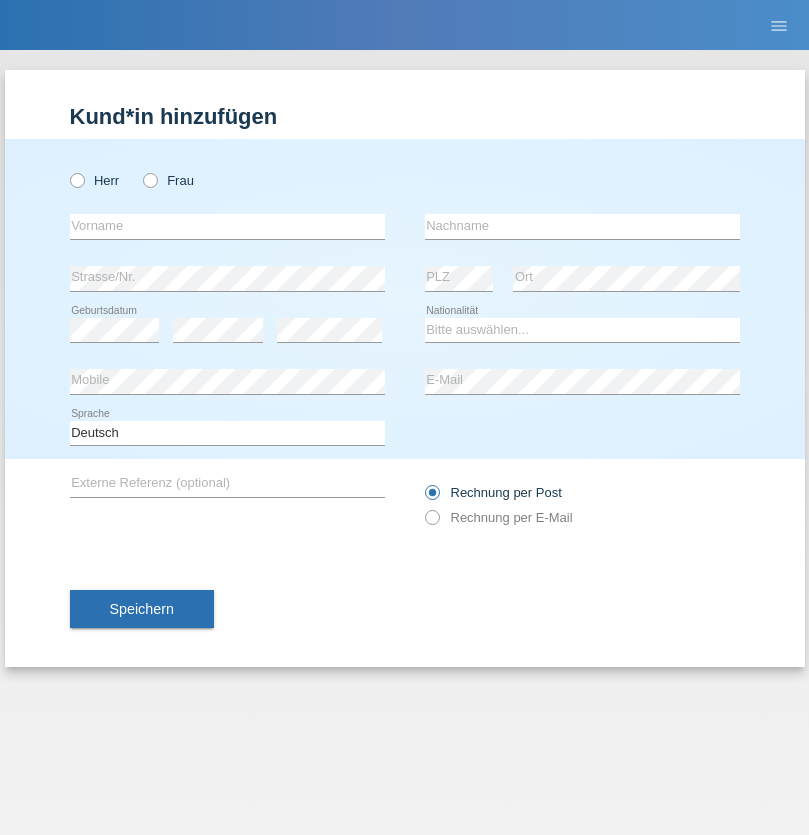 scroll, scrollTop: 0, scrollLeft: 0, axis: both 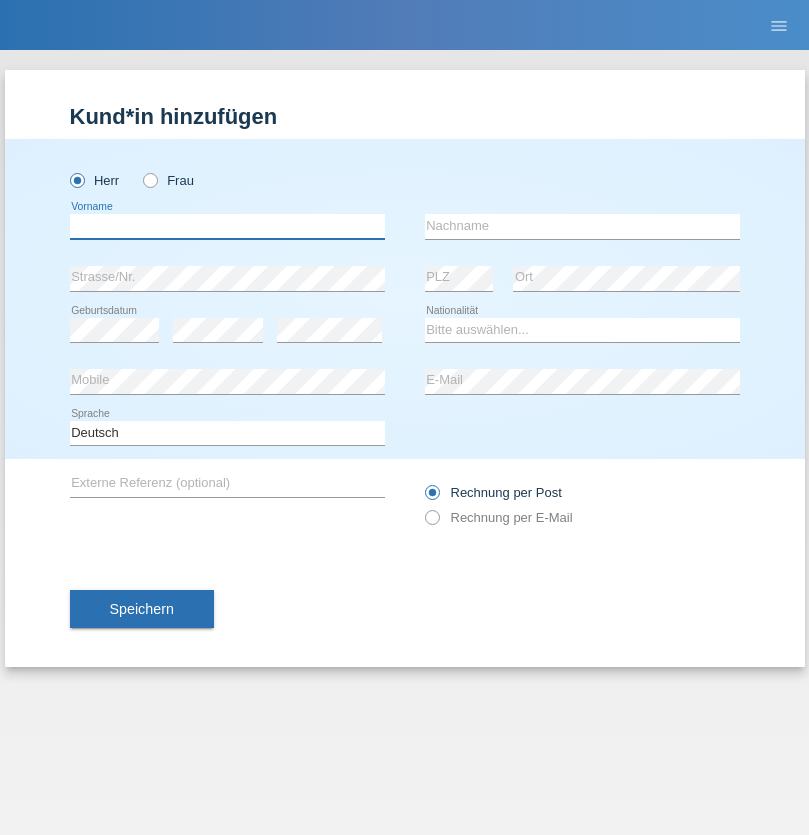 click at bounding box center [227, 226] 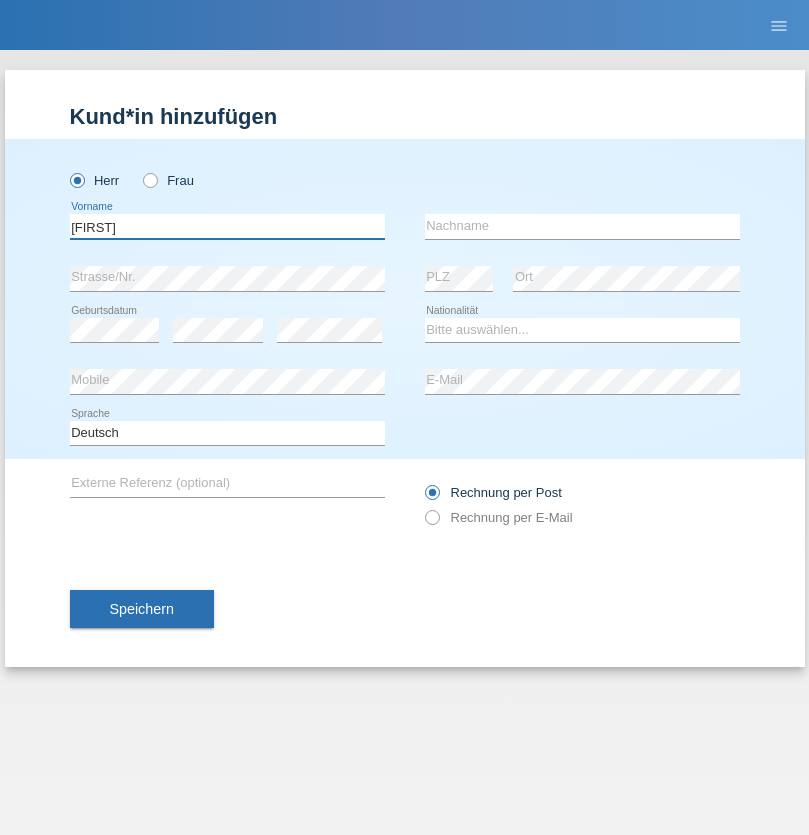 type on "[FIRST]" 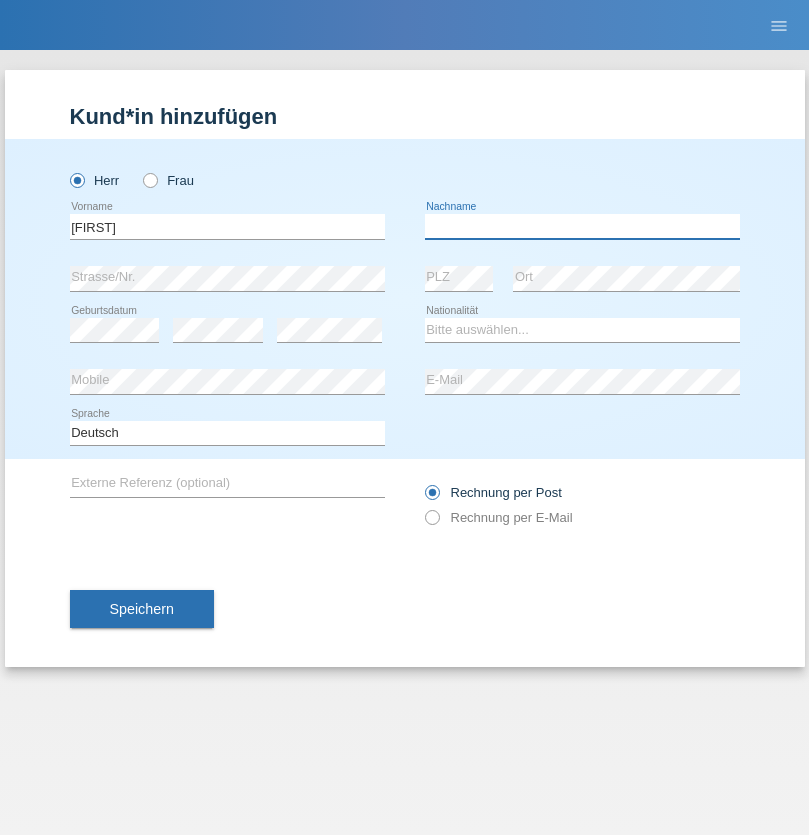 click at bounding box center [582, 226] 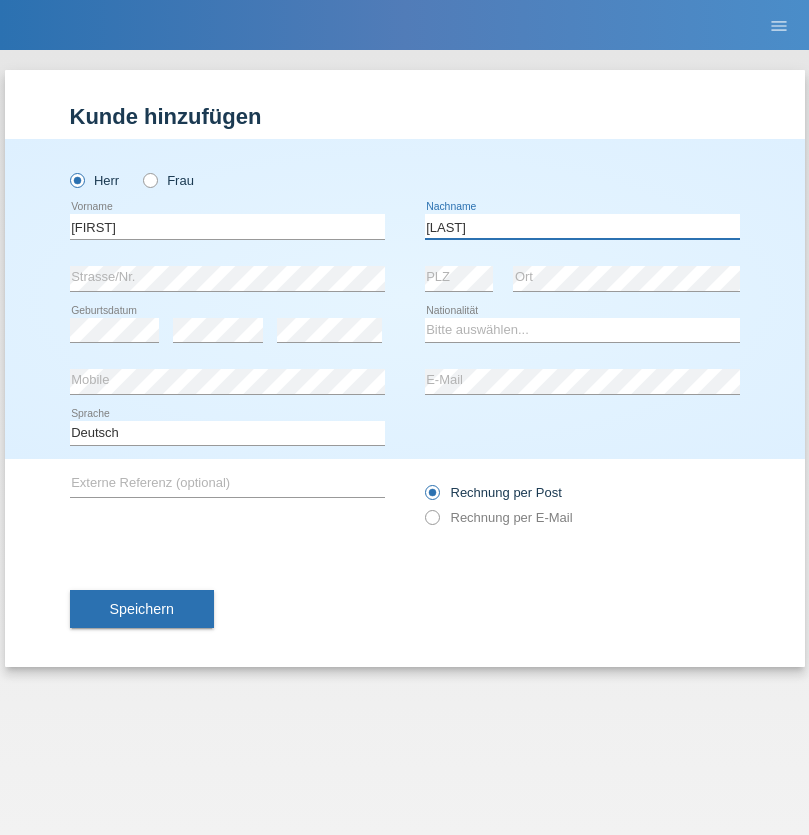 type on "[LAST]" 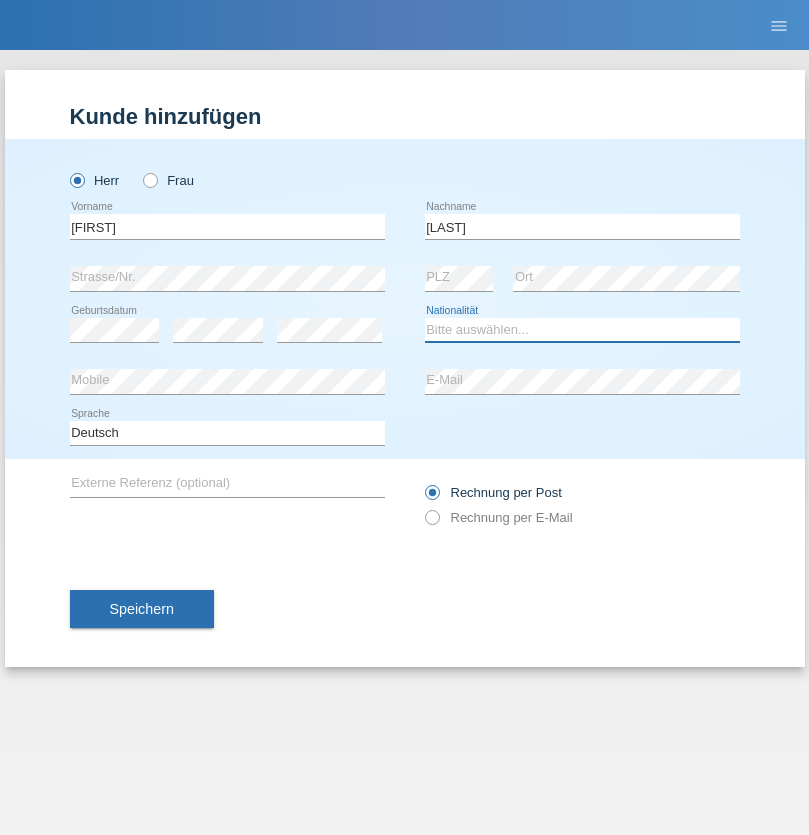 select on "CH" 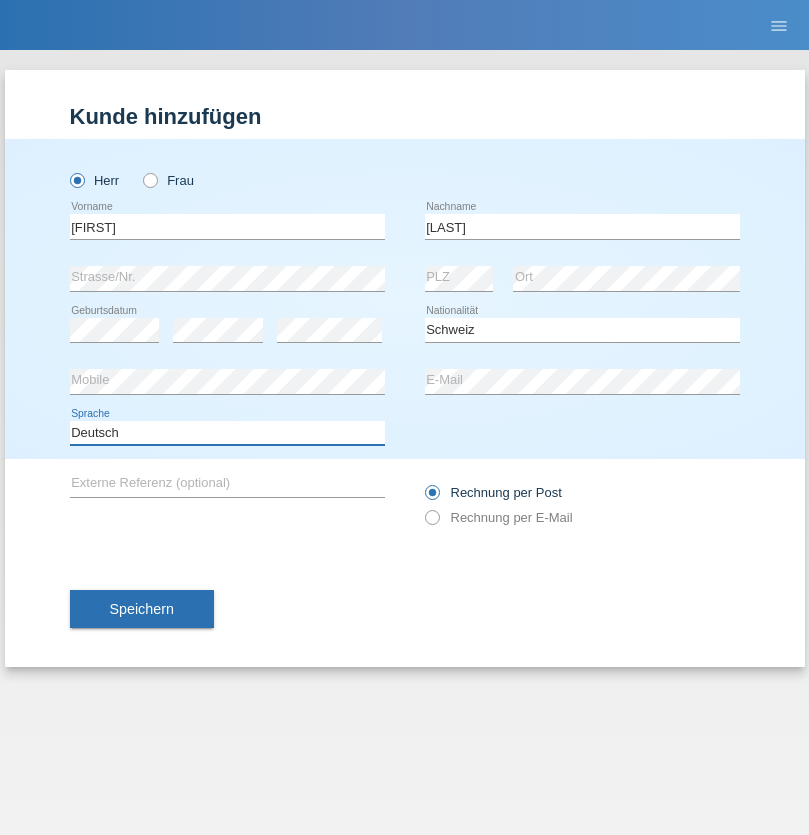 select on "en" 